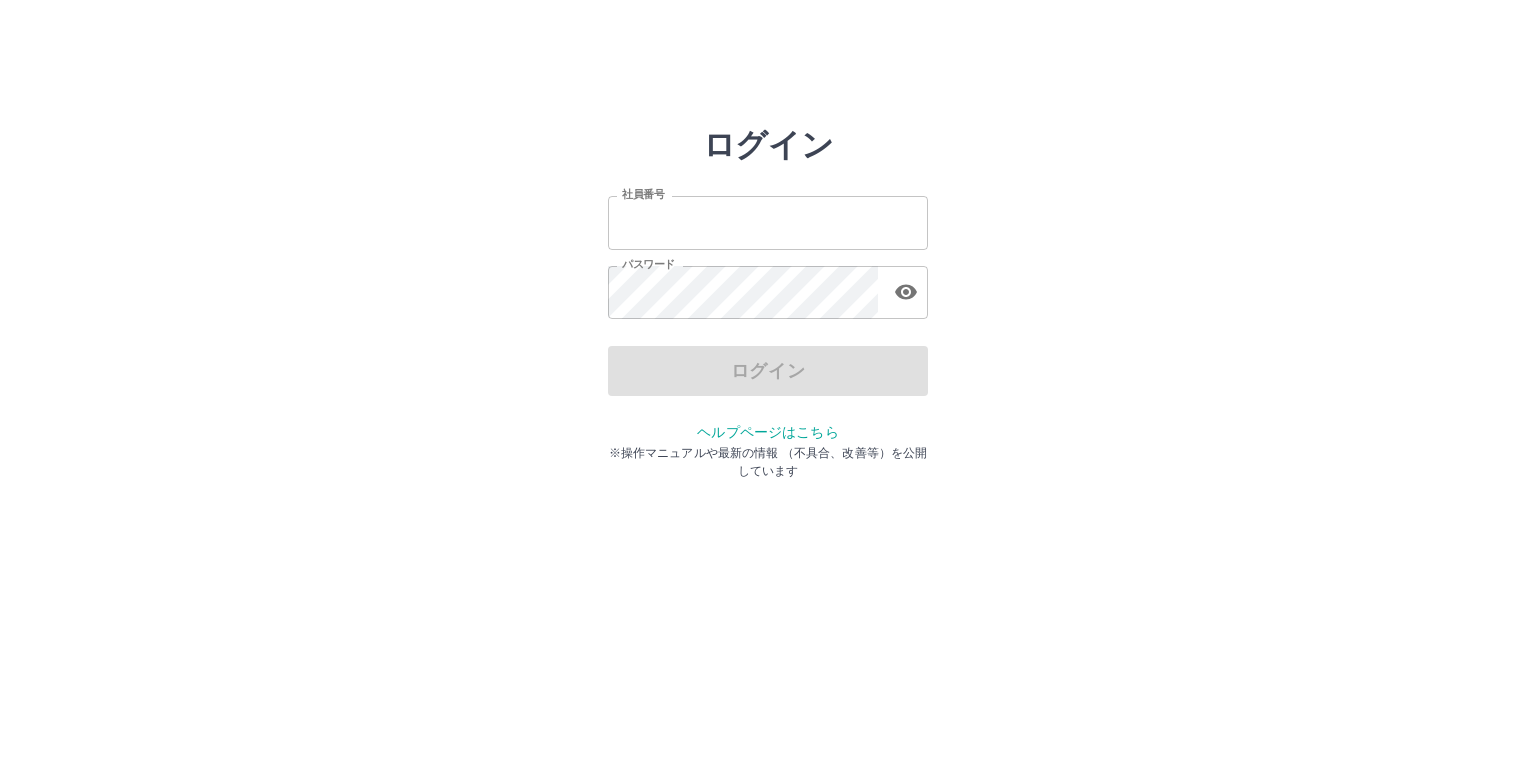 scroll, scrollTop: 0, scrollLeft: 0, axis: both 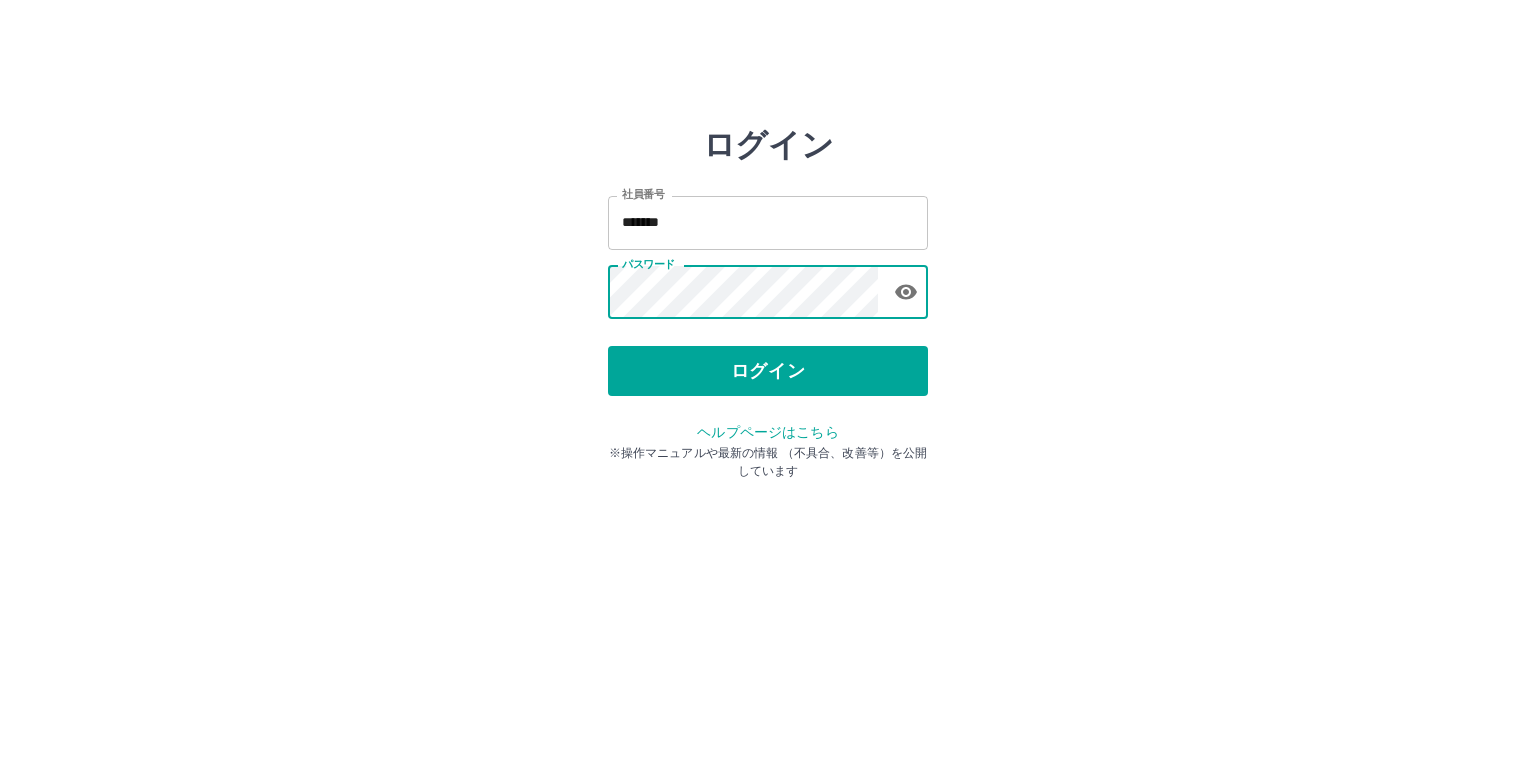 click on "ログイン 社員番号 ******* 社員番号 パスワード パスワード ログイン ヘルプページはこちら ※操作マニュアルや最新の情報 （不具合、改善等）を公開しています" at bounding box center [768, 286] 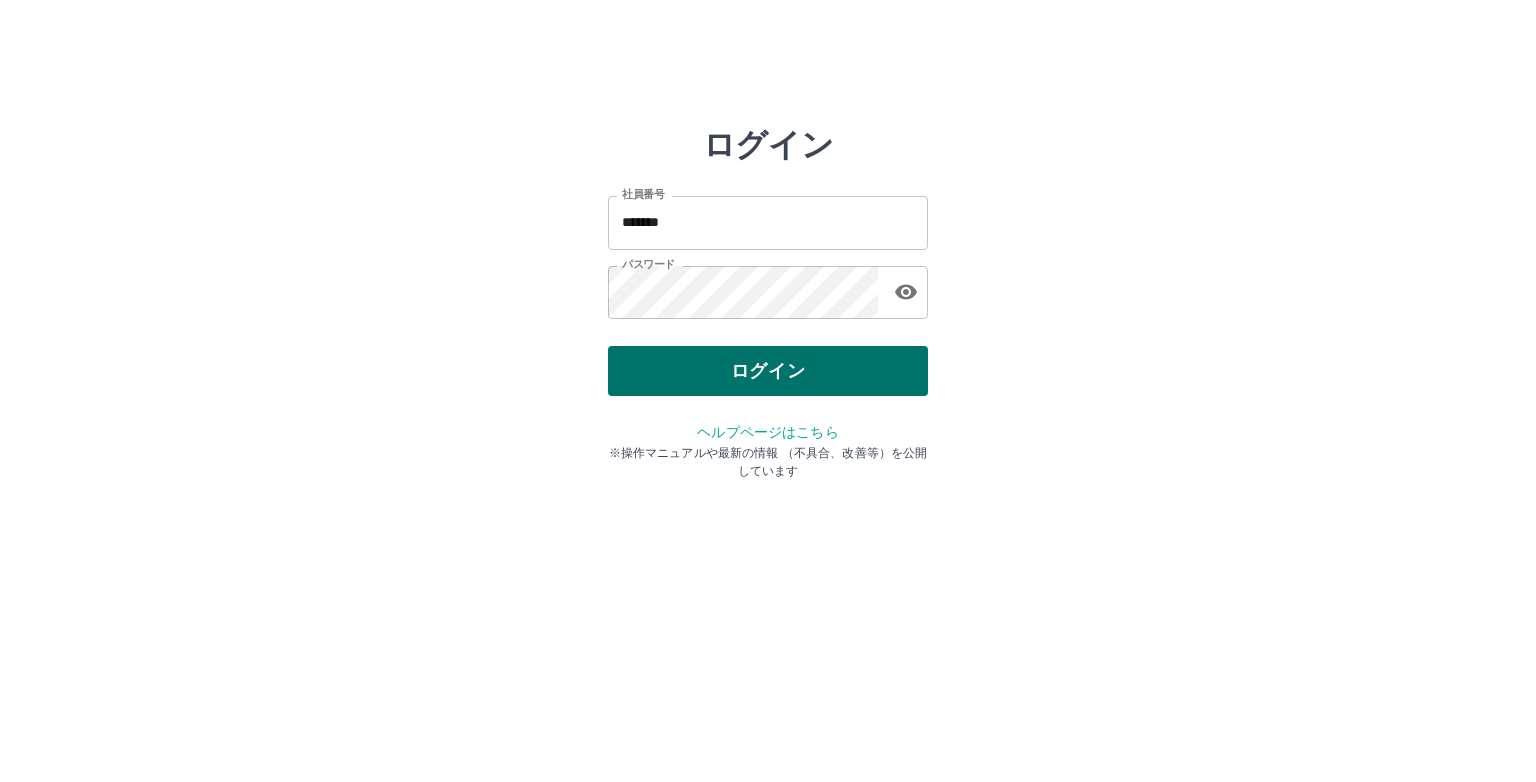 click on "ログイン" at bounding box center [768, 371] 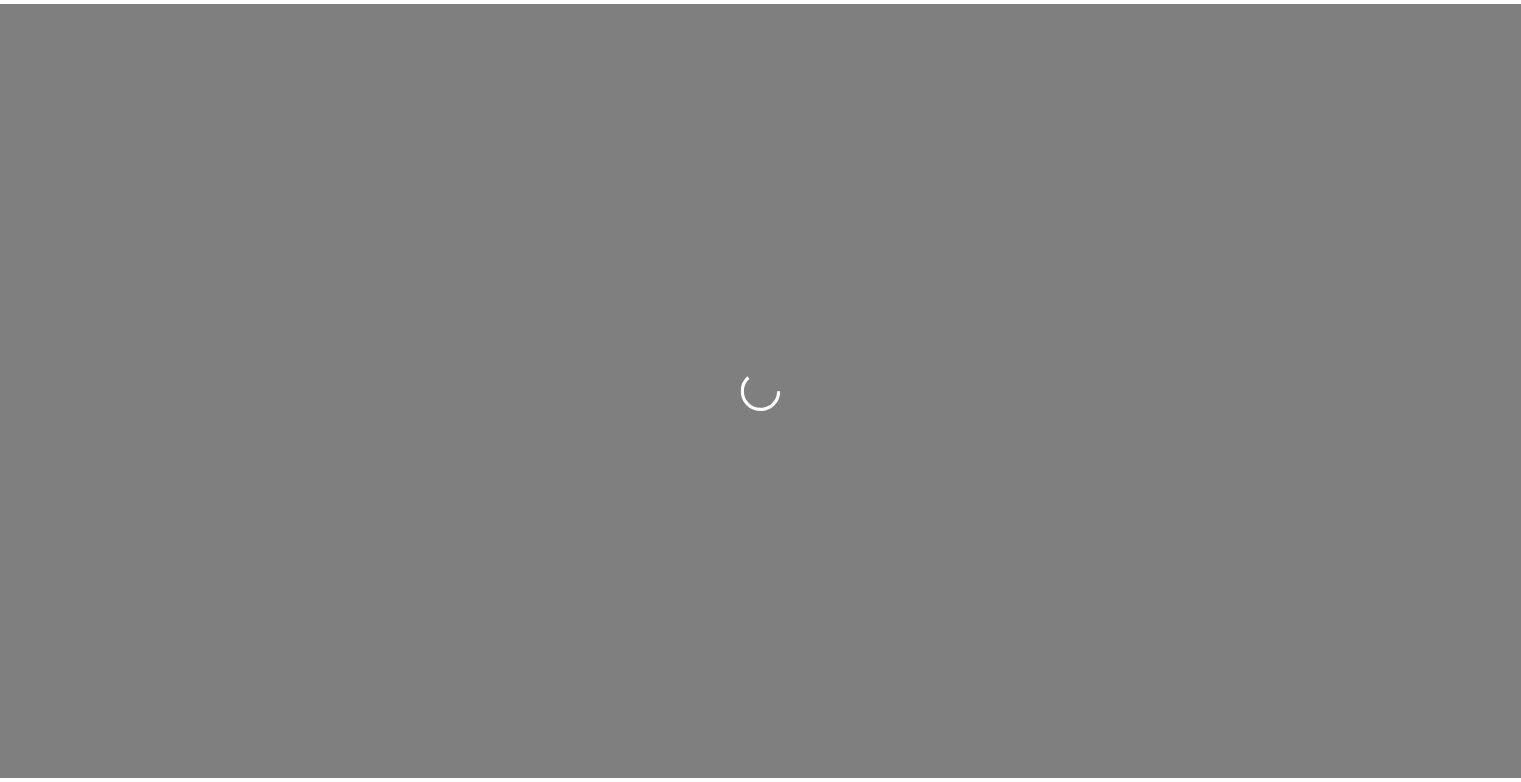 scroll, scrollTop: 0, scrollLeft: 0, axis: both 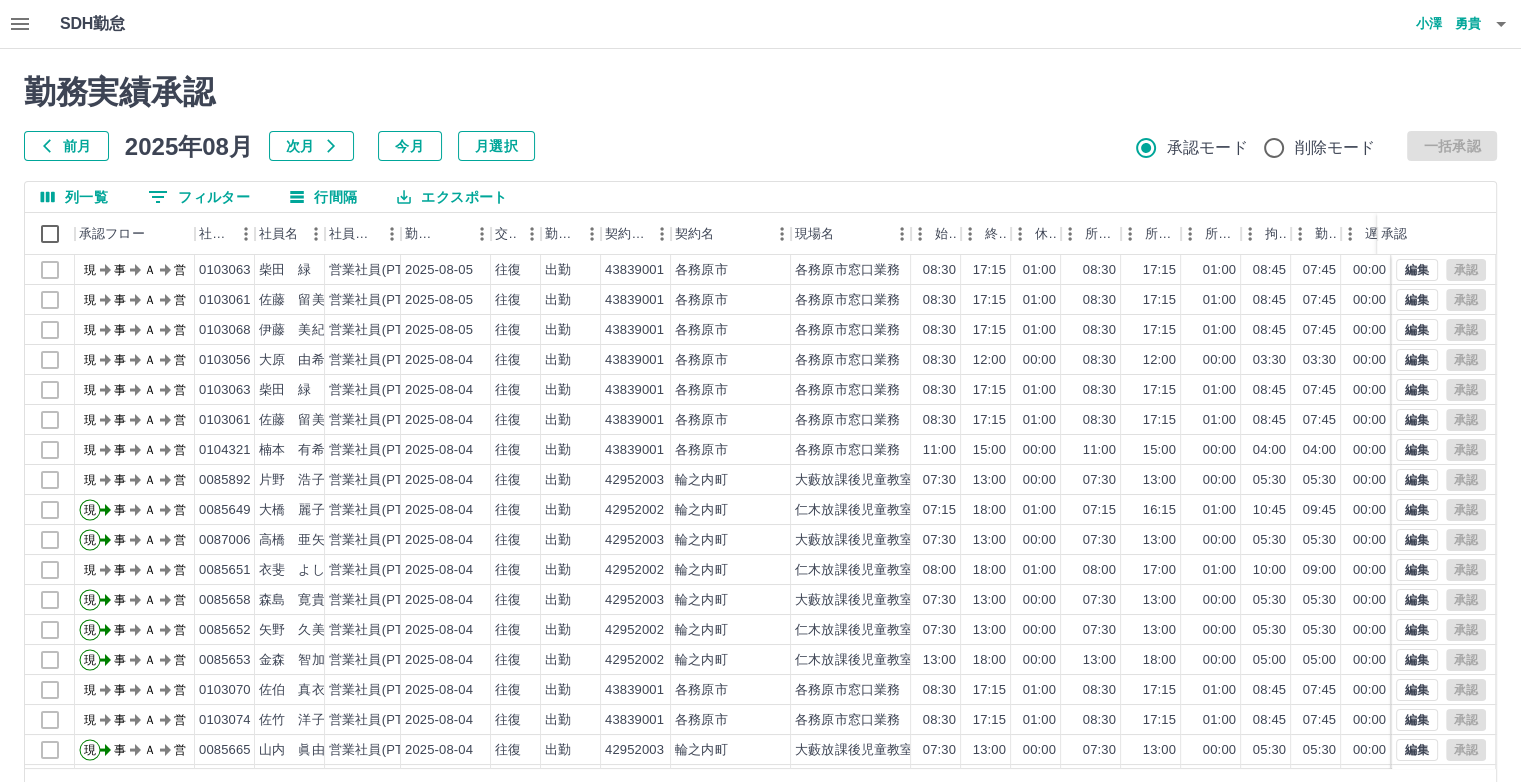 click on "前月" at bounding box center (66, 146) 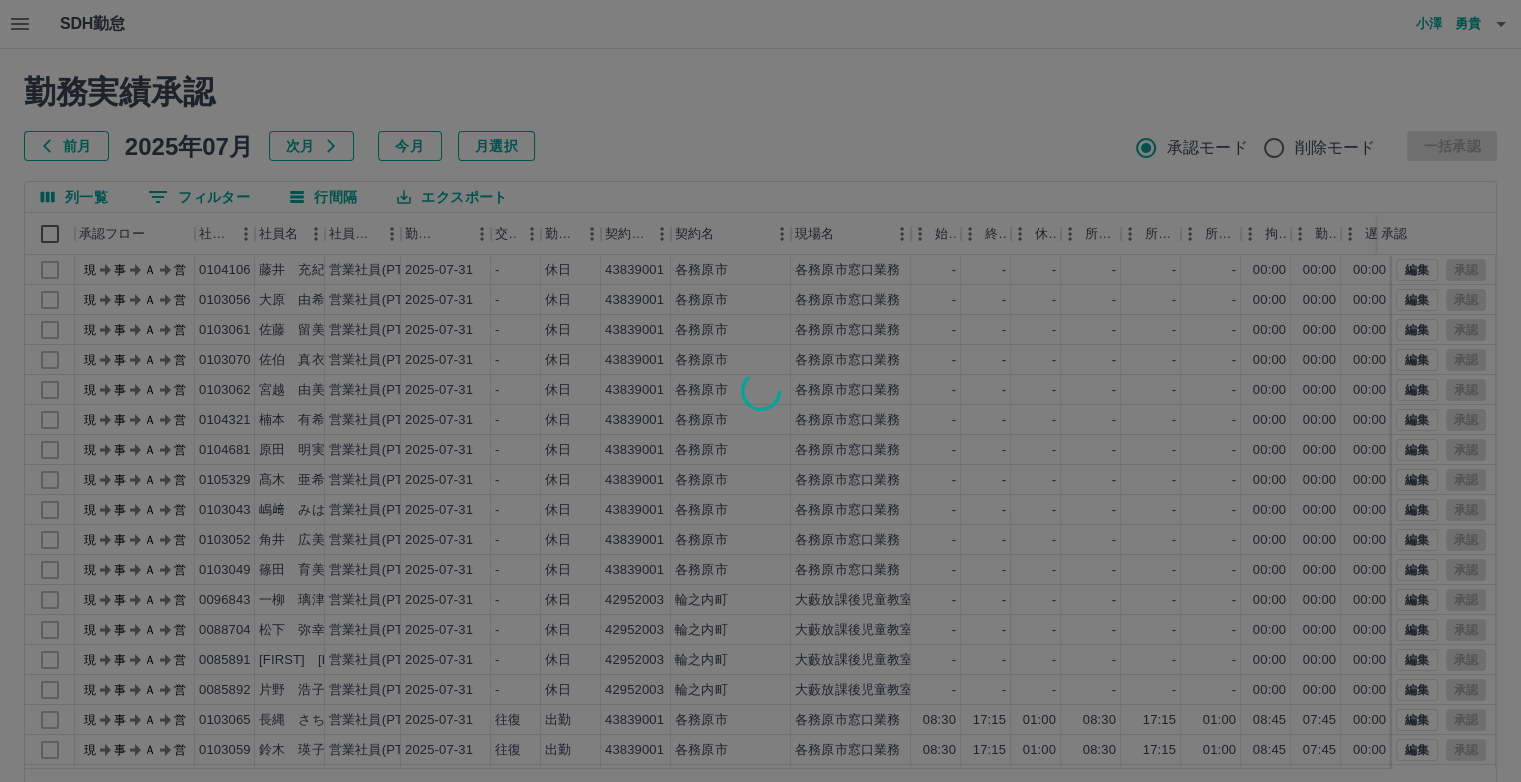 click at bounding box center (760, 391) 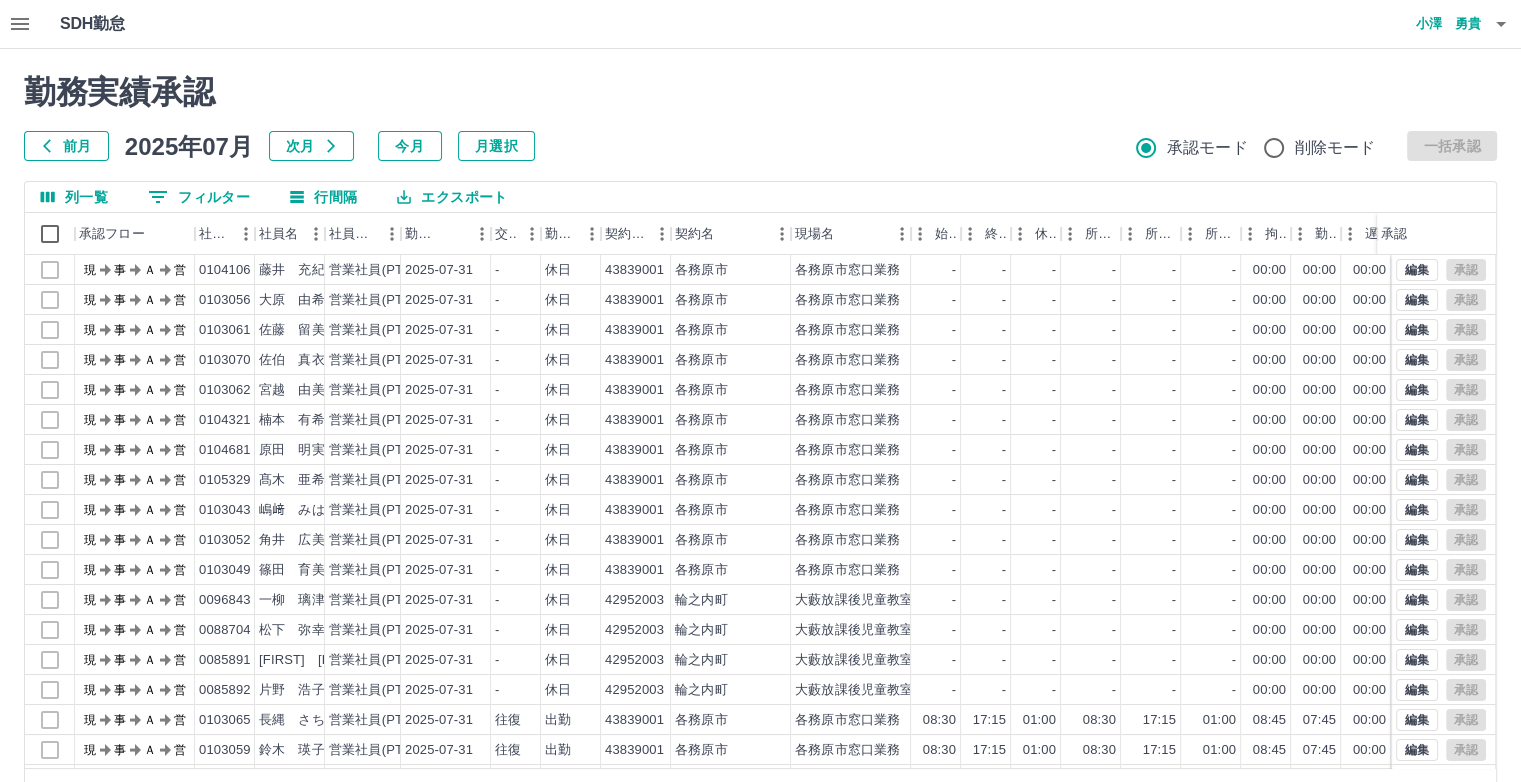 click at bounding box center (760, 391) 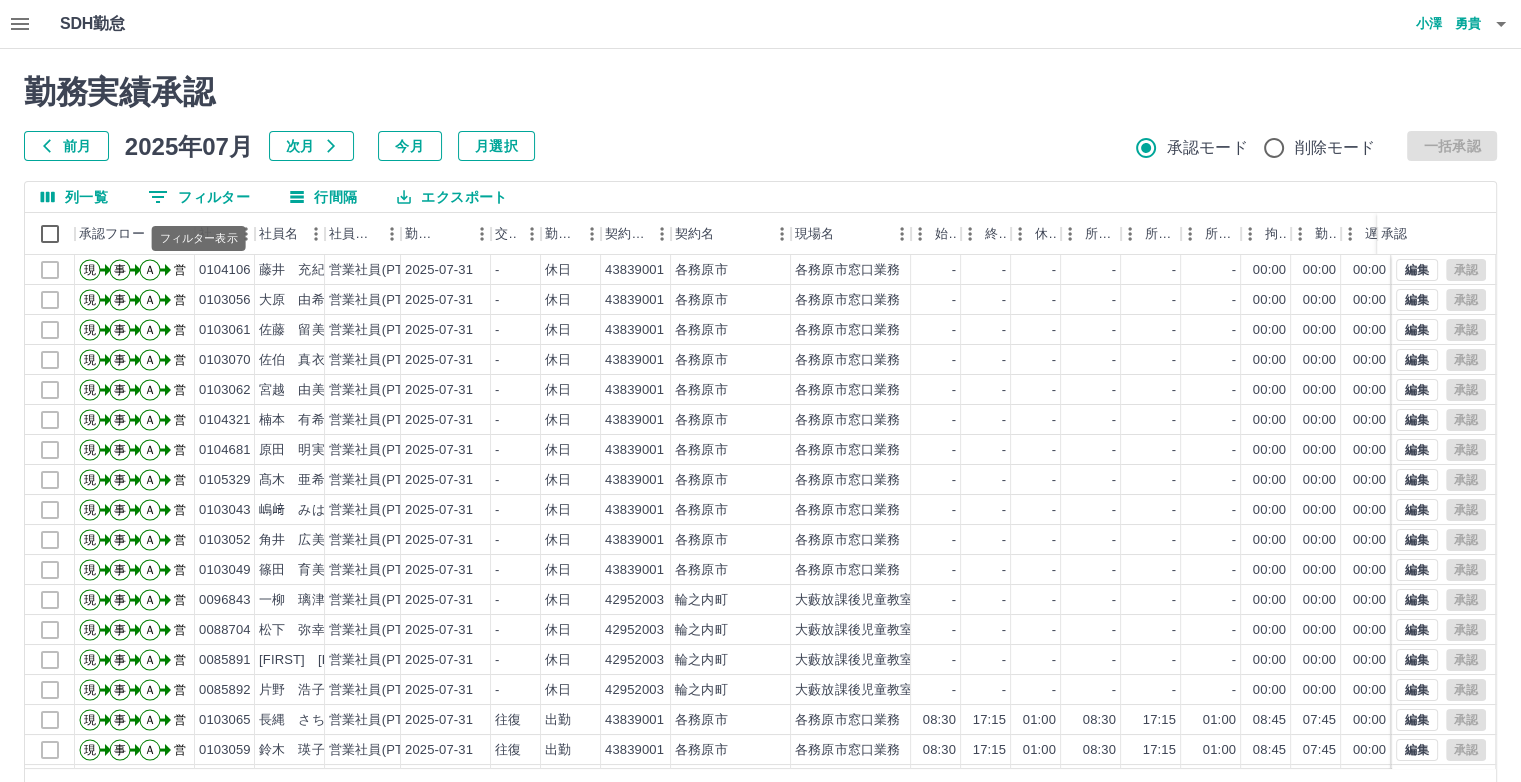 click on "0 フィルター" at bounding box center (199, 197) 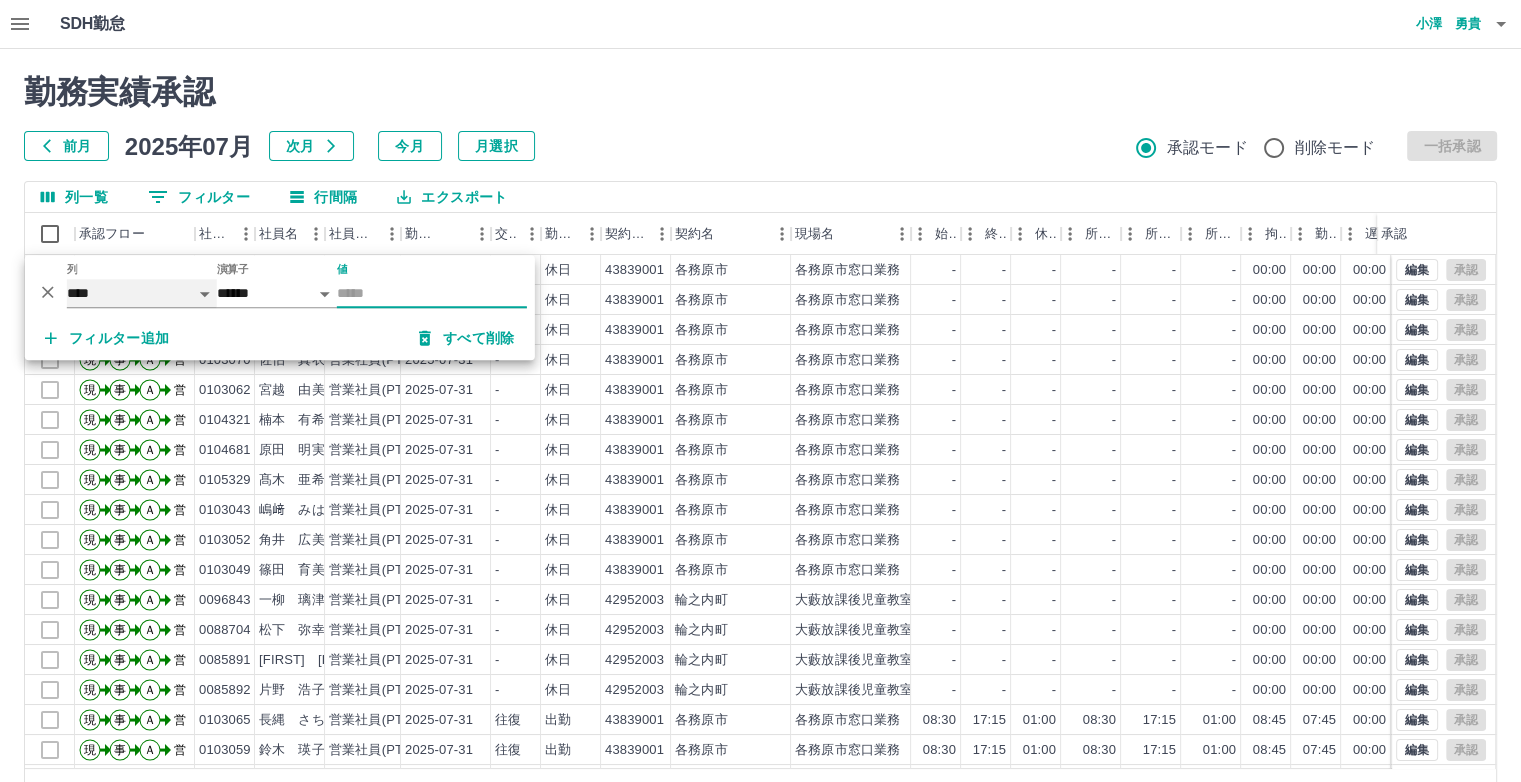 click on "**** *** **** *** *** **** ***** *** *** ** ** ** **** **** **** ** ** *** **** *****" at bounding box center [142, 293] 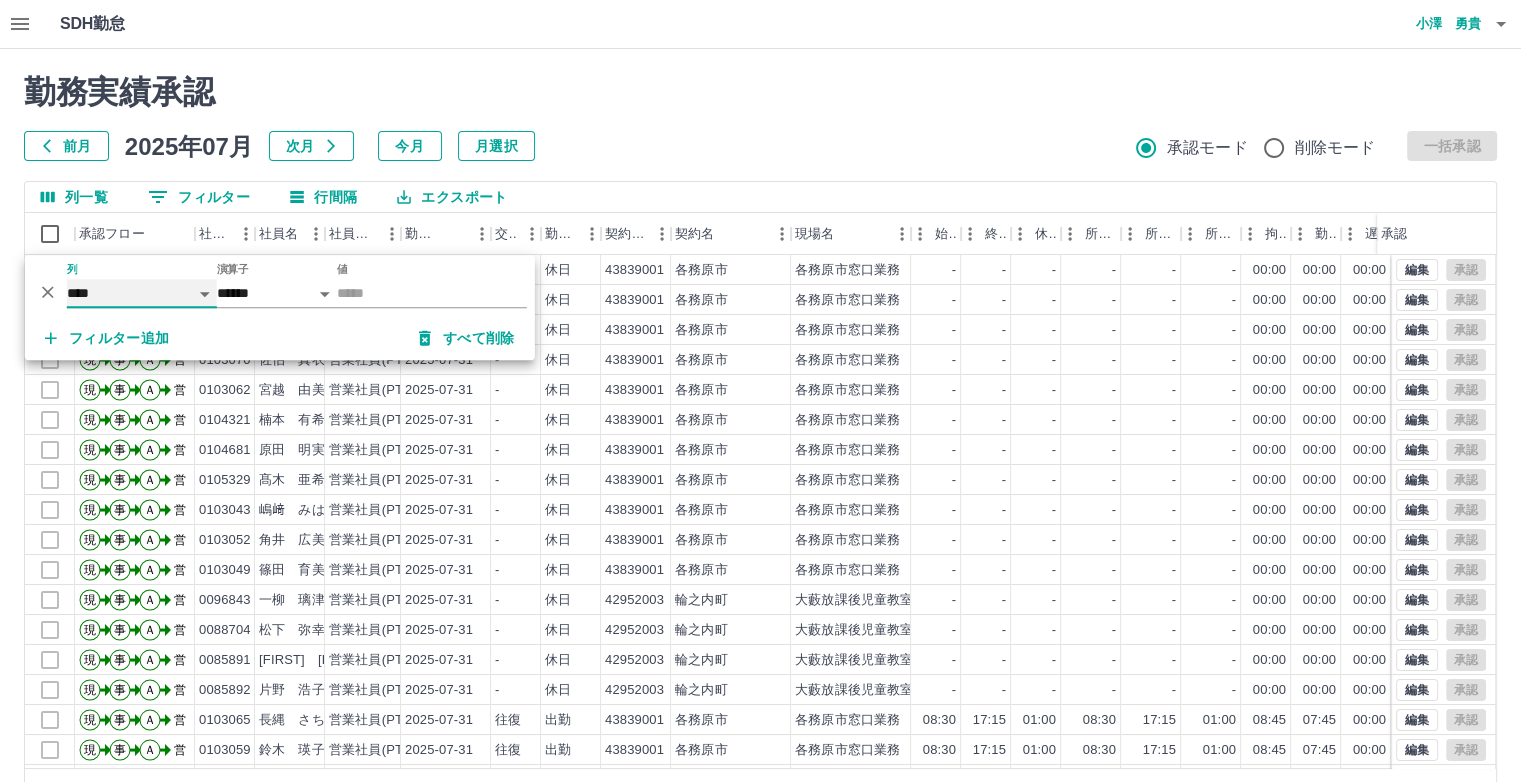 click on "**** *** **** *** *** **** ***** *** *** ** ** ** **** **** **** ** ** *** **** *****" at bounding box center [142, 293] 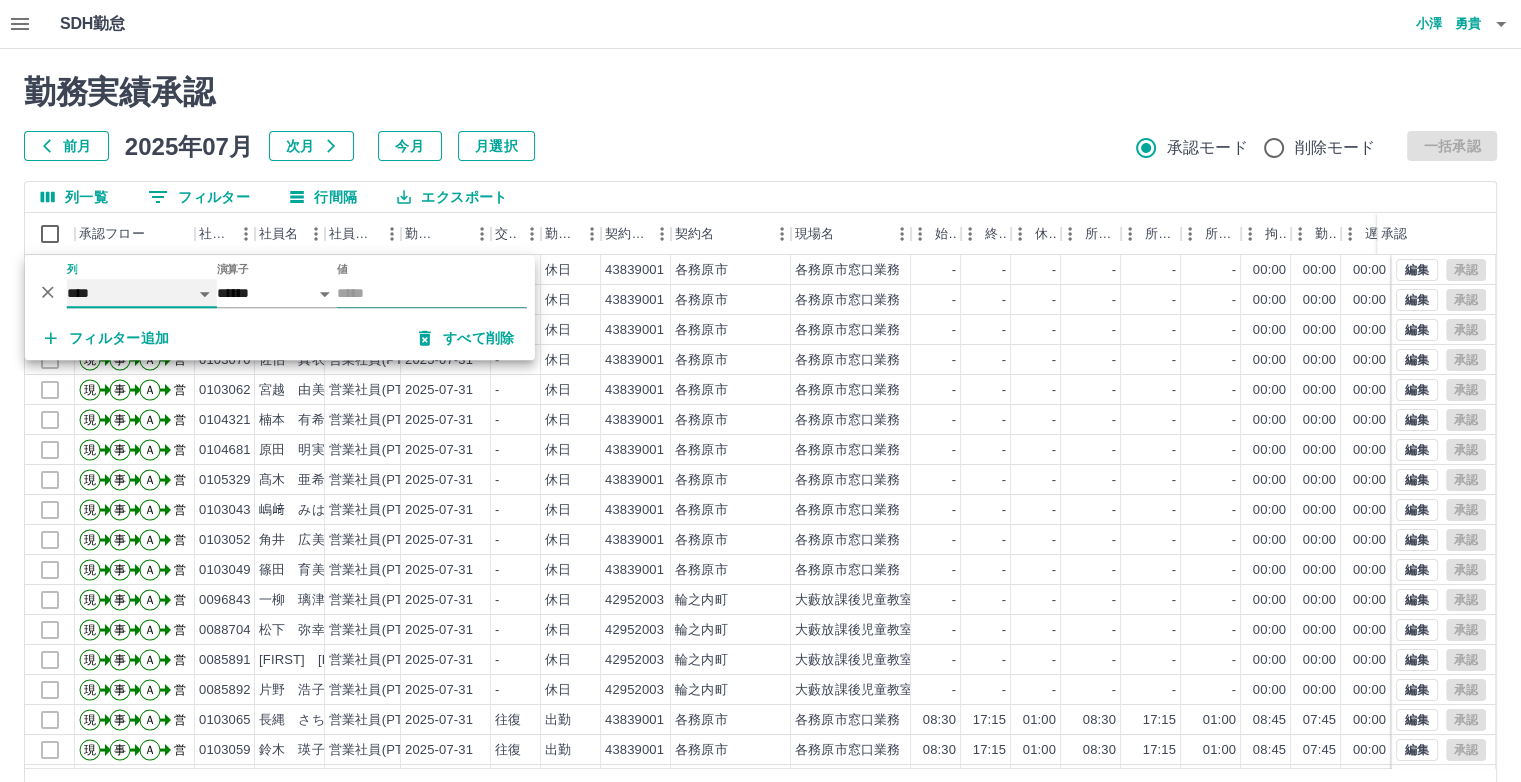 select on "**********" 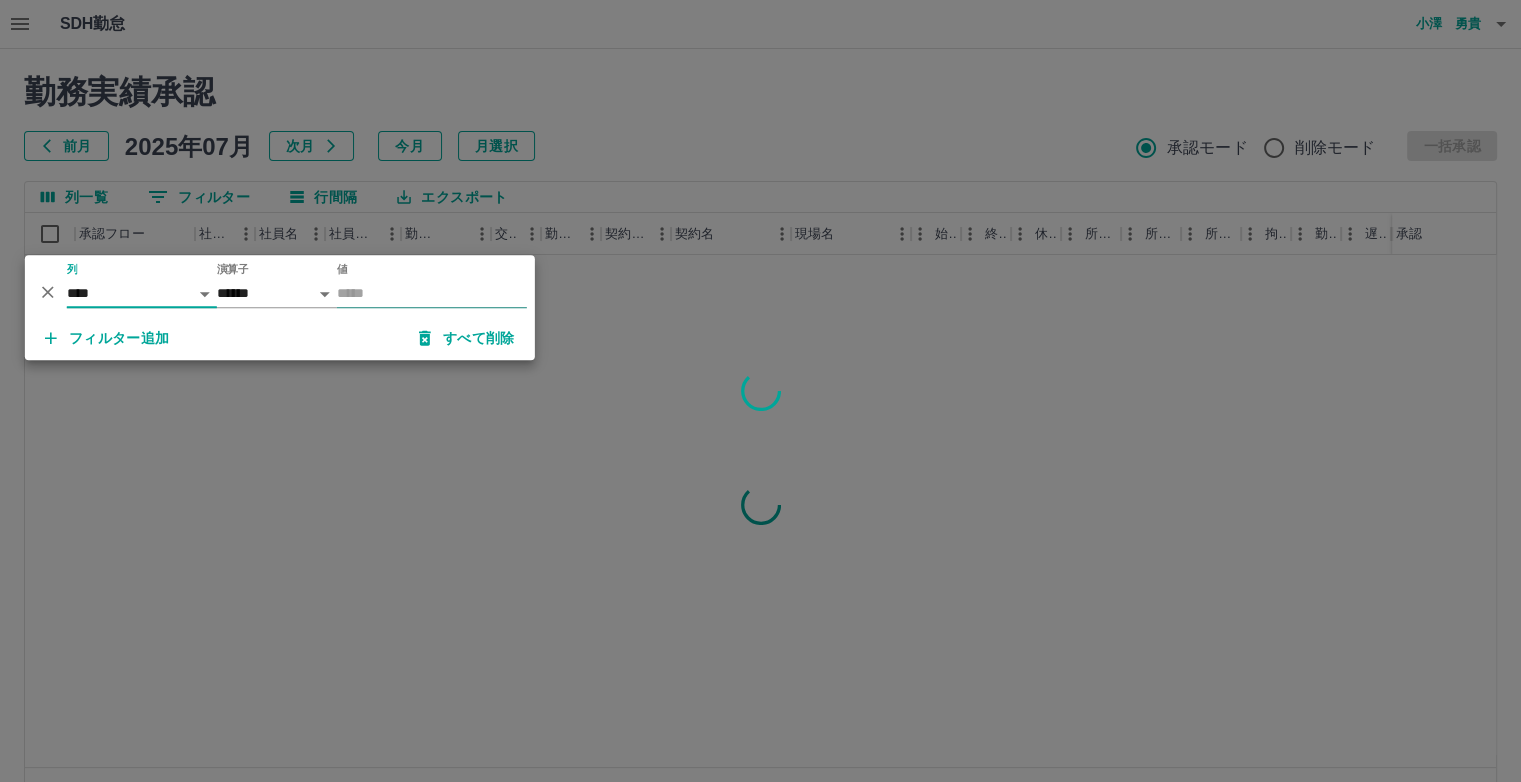 click on "値" at bounding box center (432, 293) 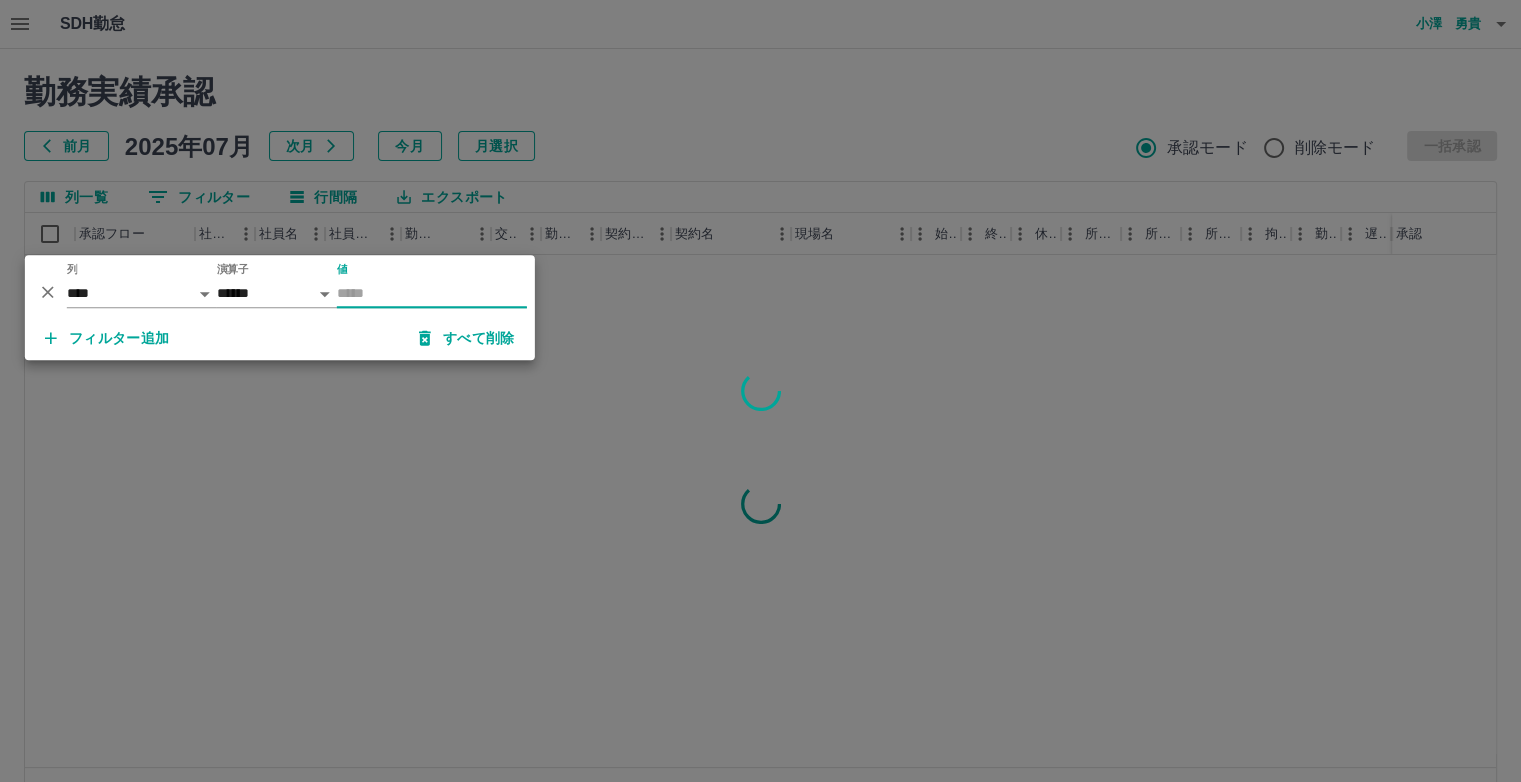 click on "値" at bounding box center [432, 293] 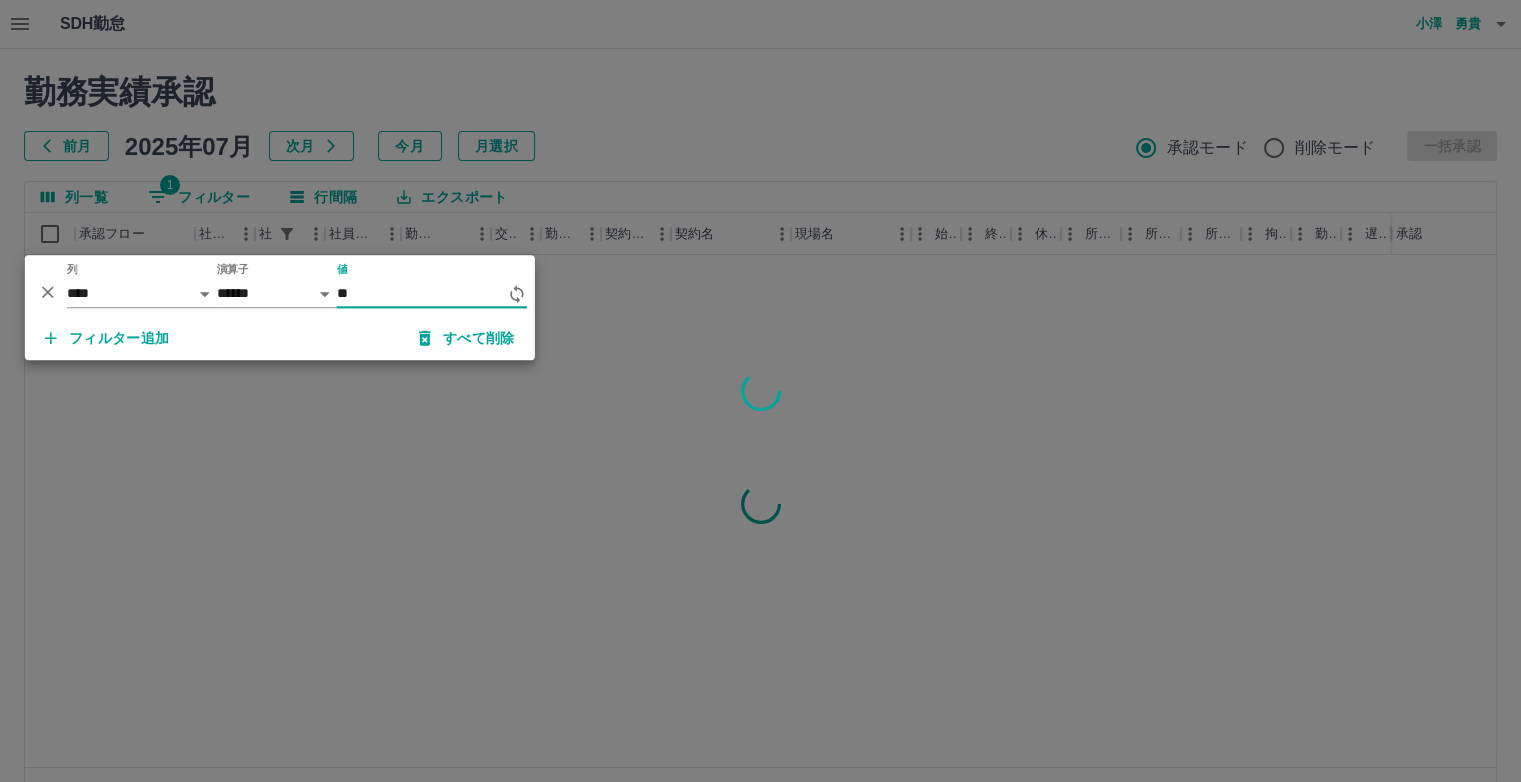 type on "*" 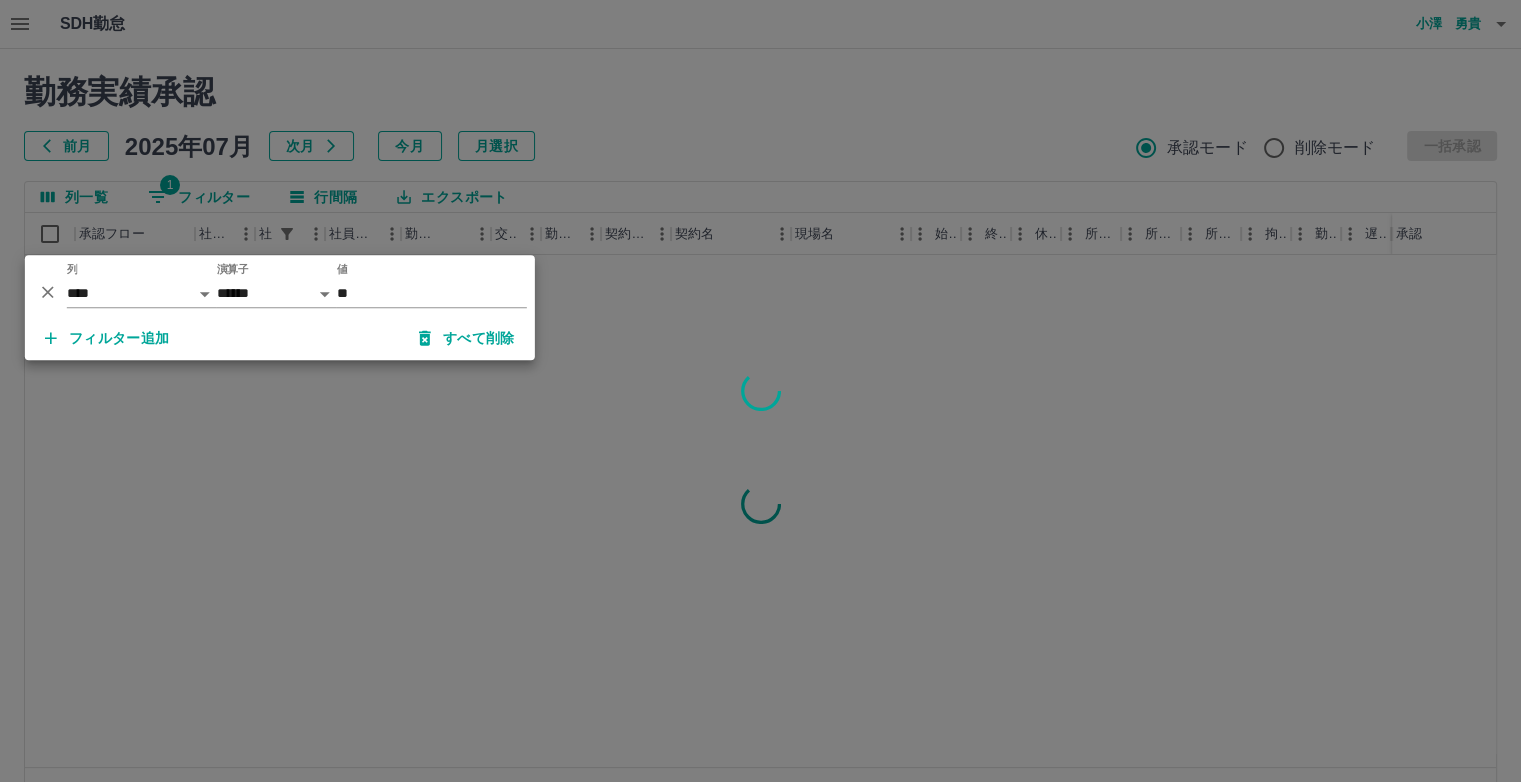 click at bounding box center (760, 391) 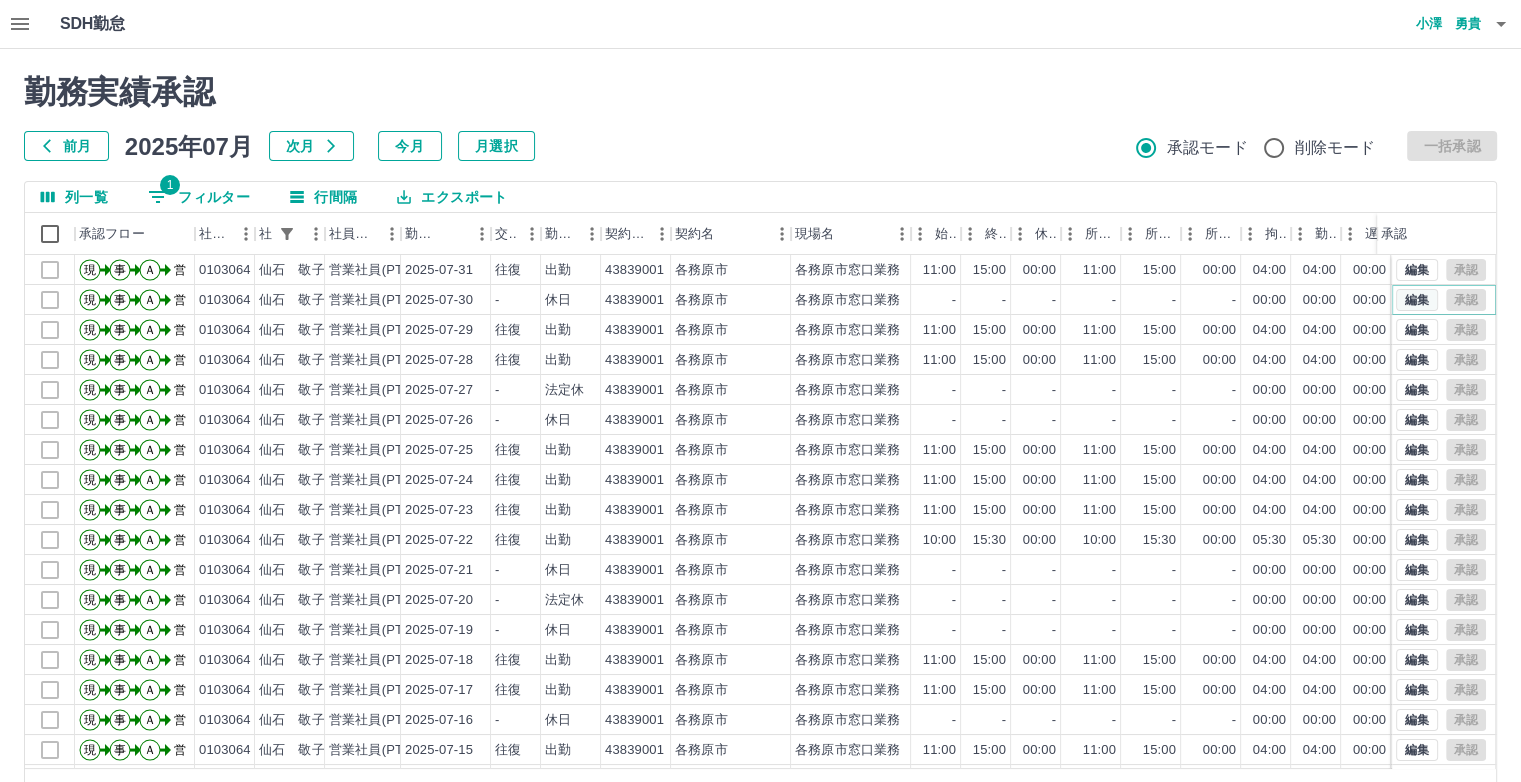 click on "編集" at bounding box center (1417, 300) 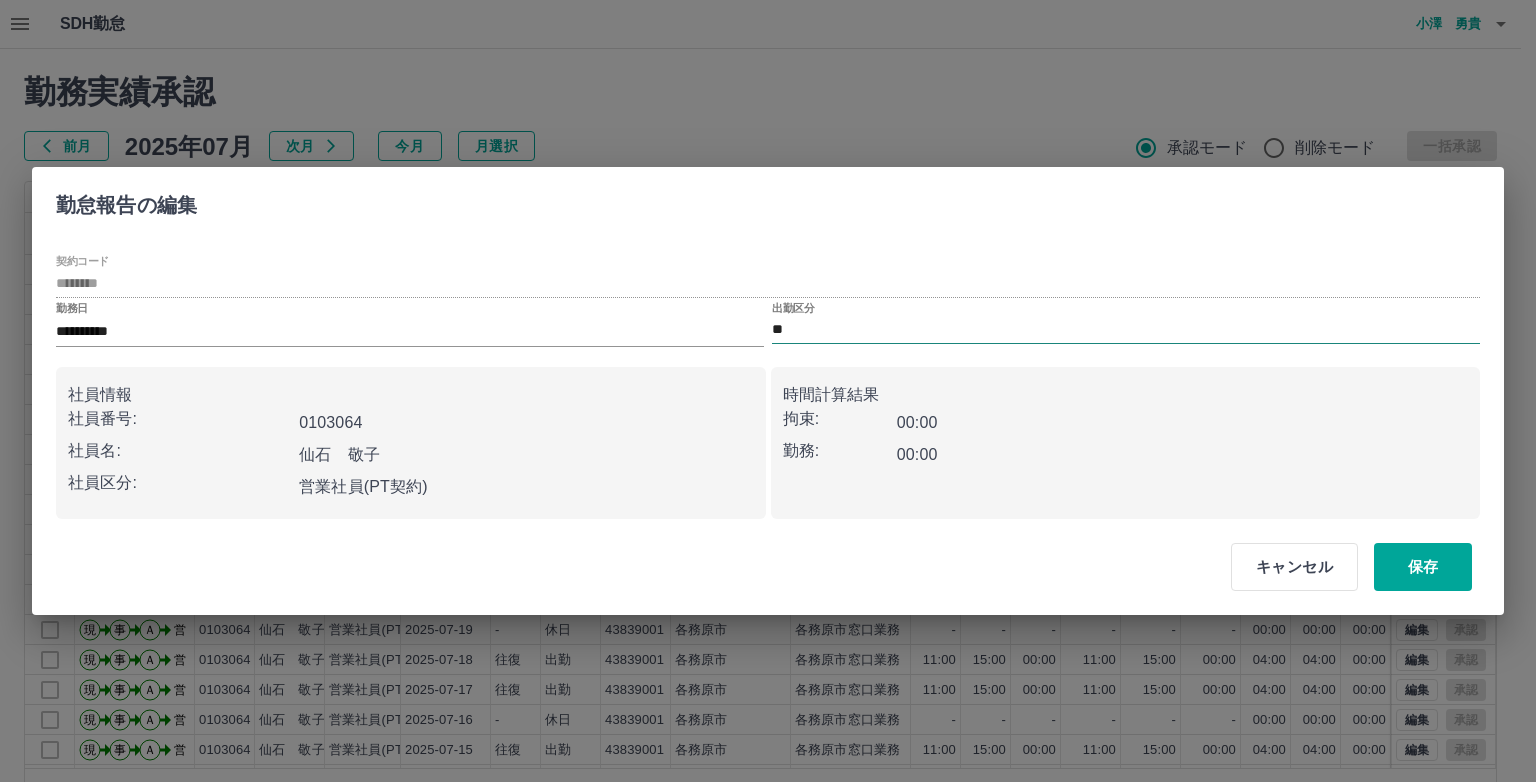 click on "**" at bounding box center [1126, 330] 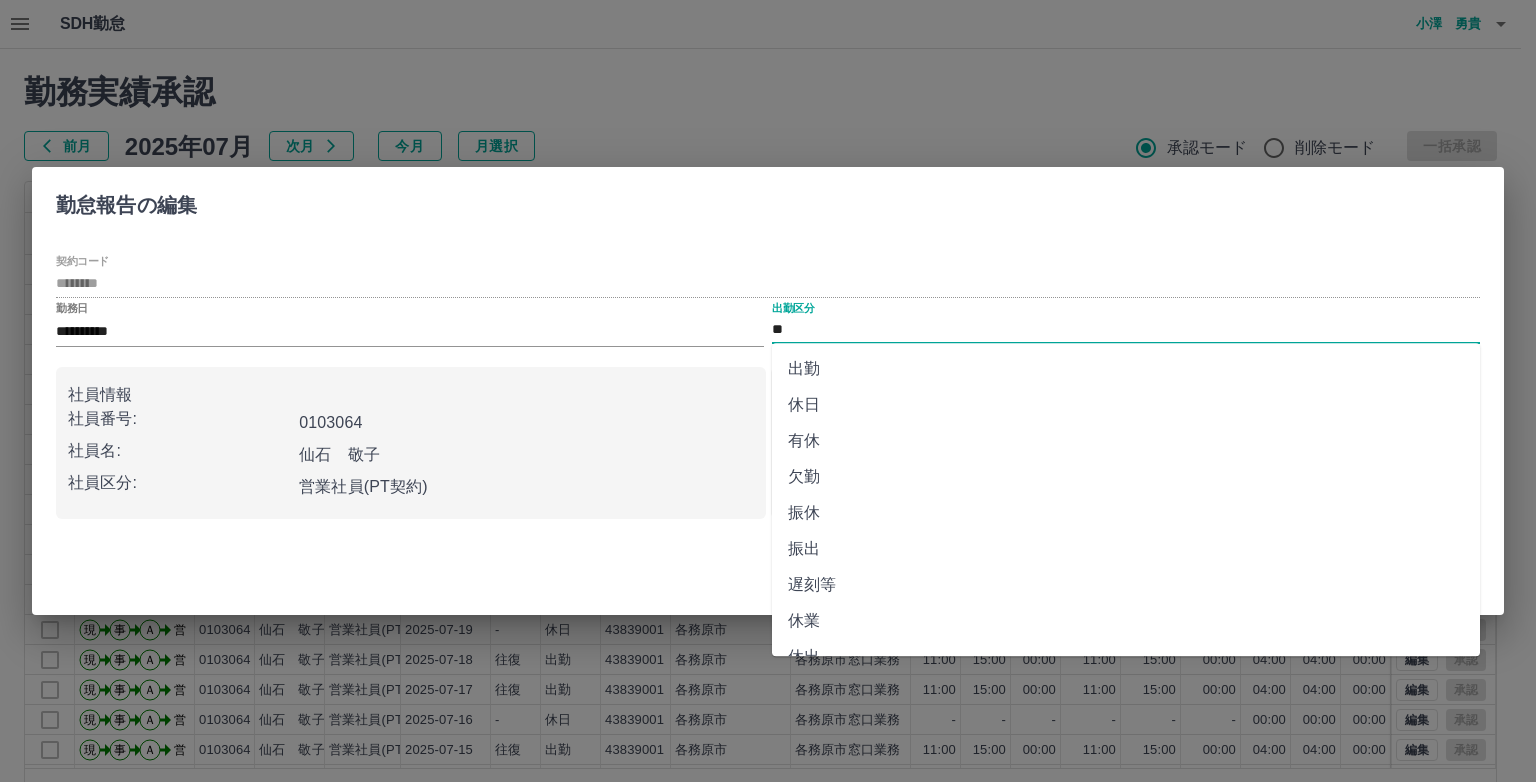 click on "出勤" at bounding box center [1126, 369] 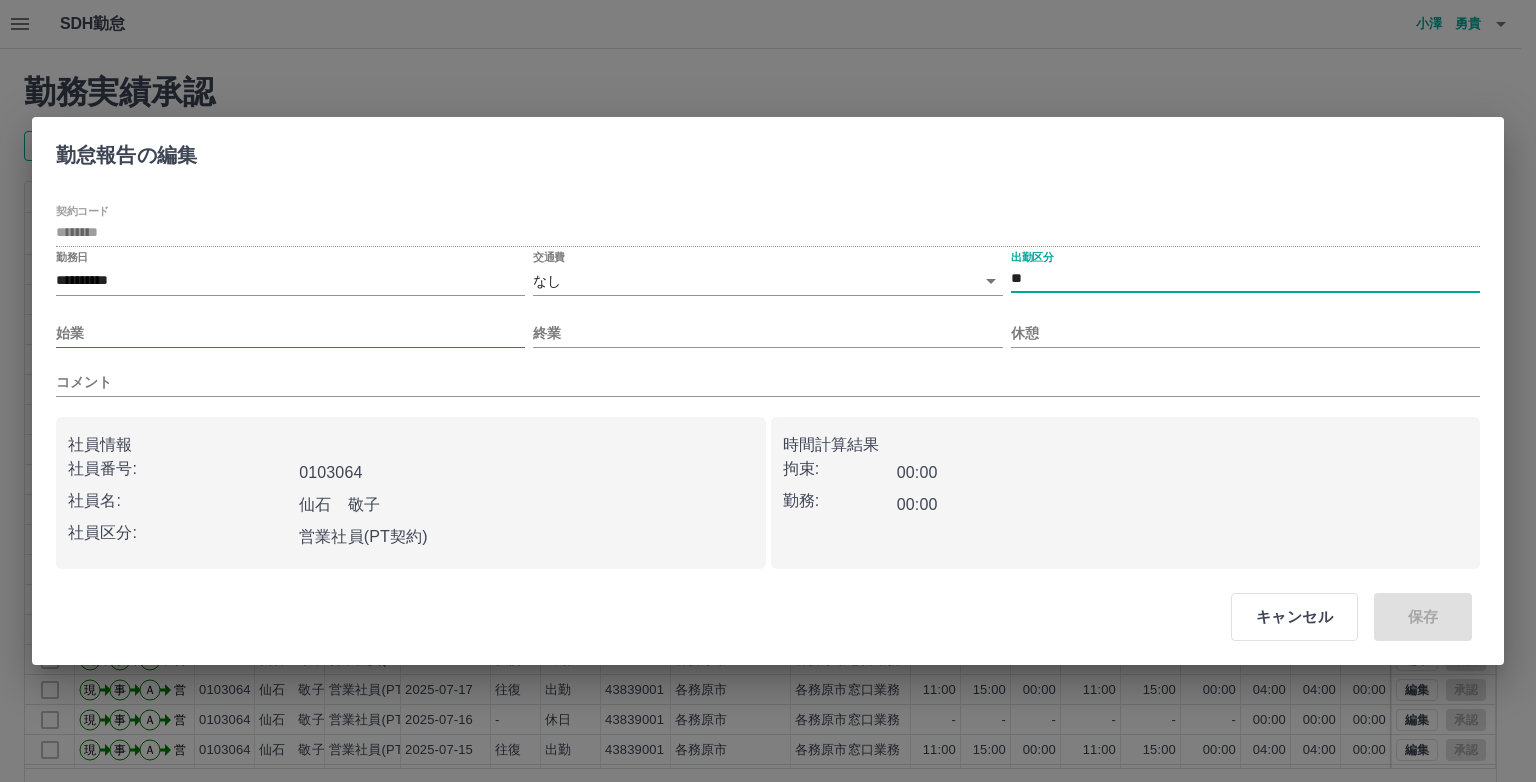 click on "始業" at bounding box center (290, 333) 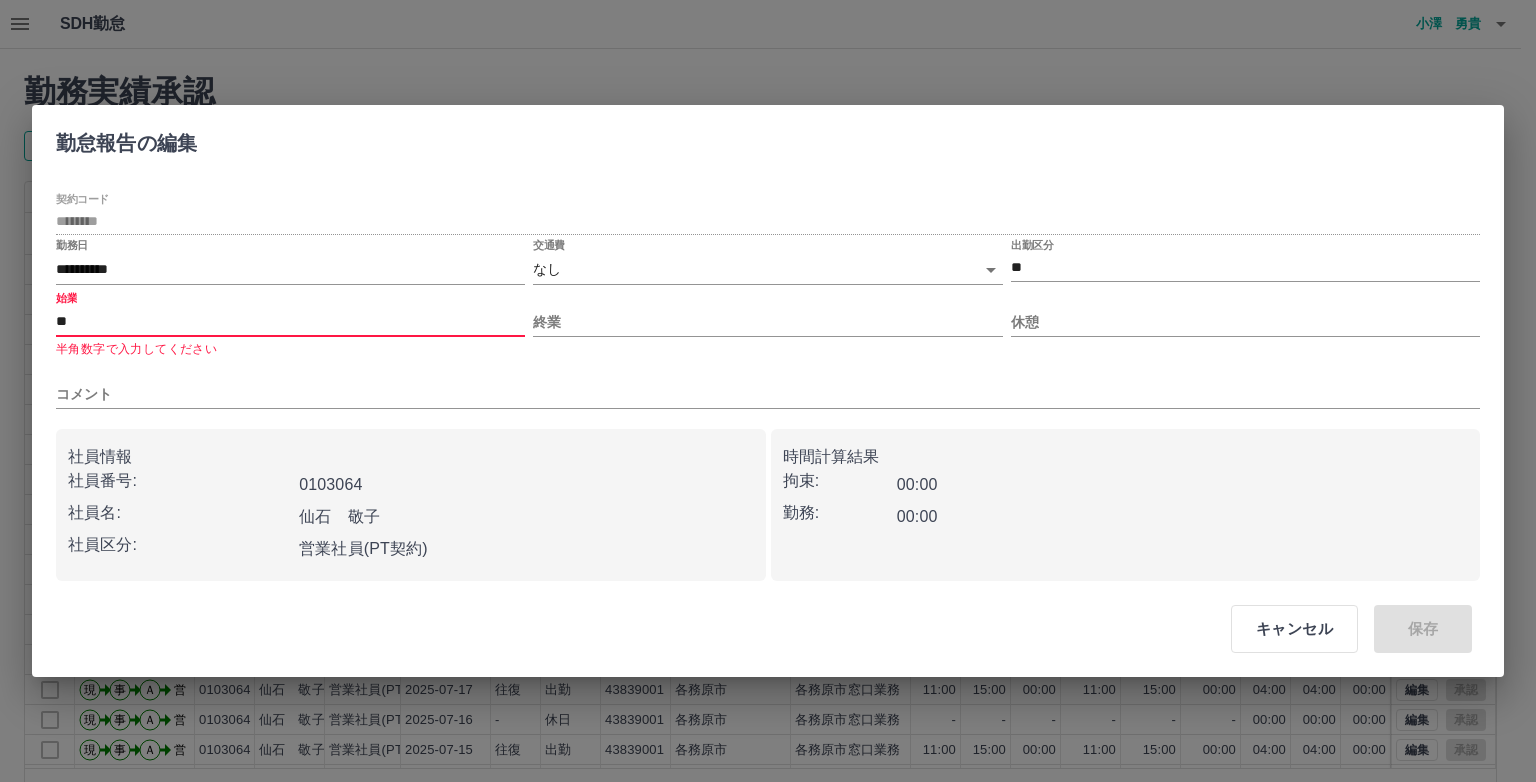 type on "*" 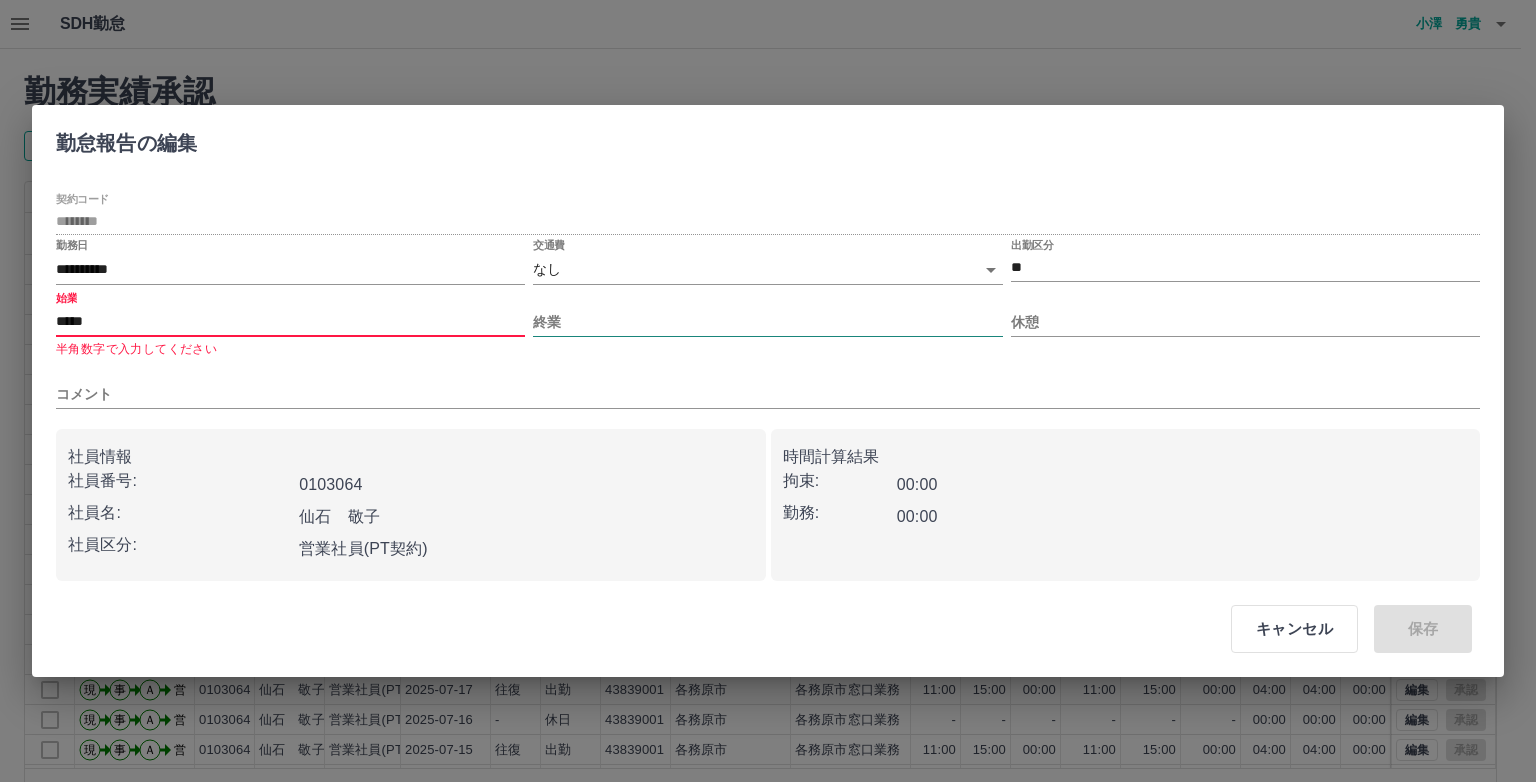 type on "*****" 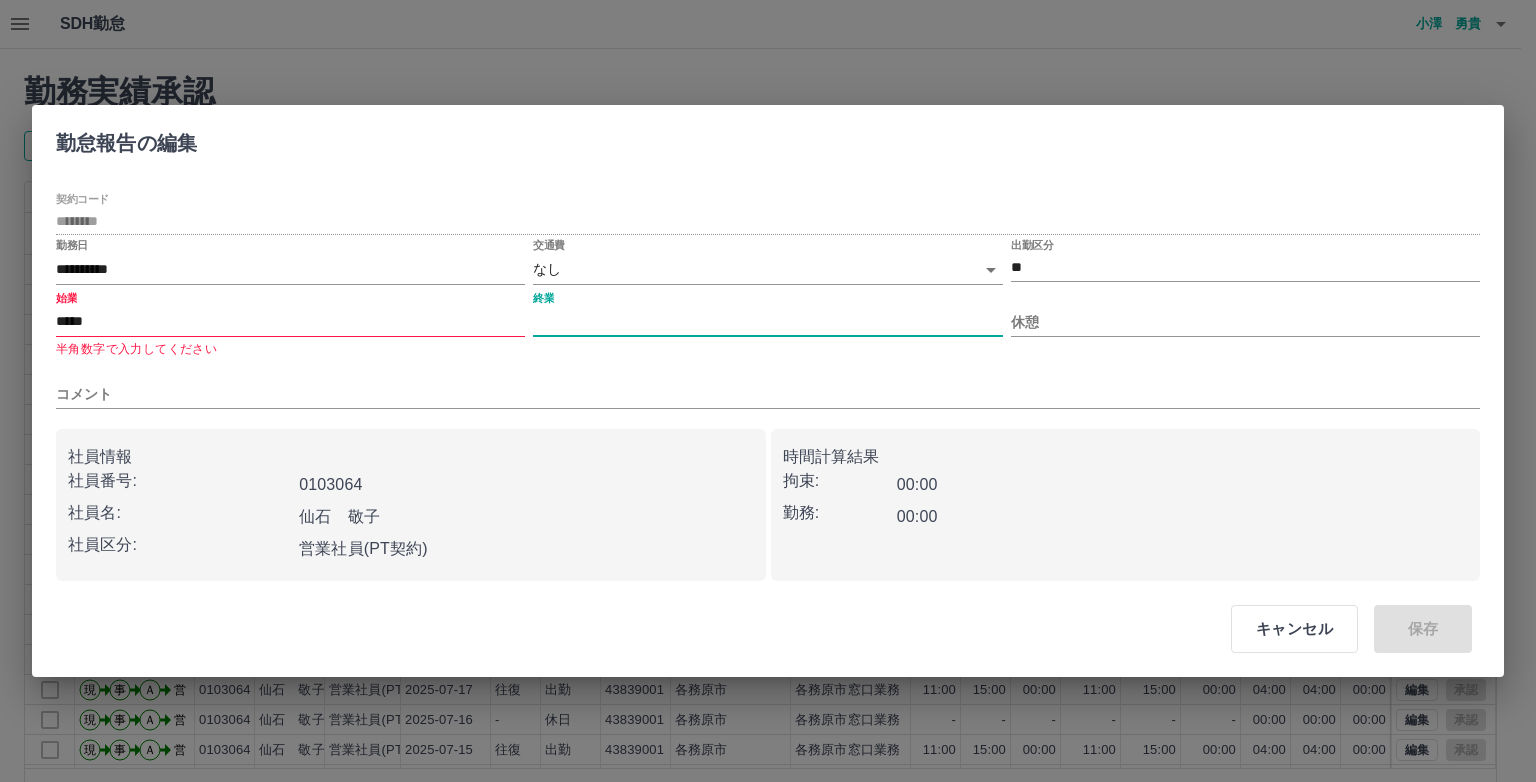 click on "終業" at bounding box center (767, 322) 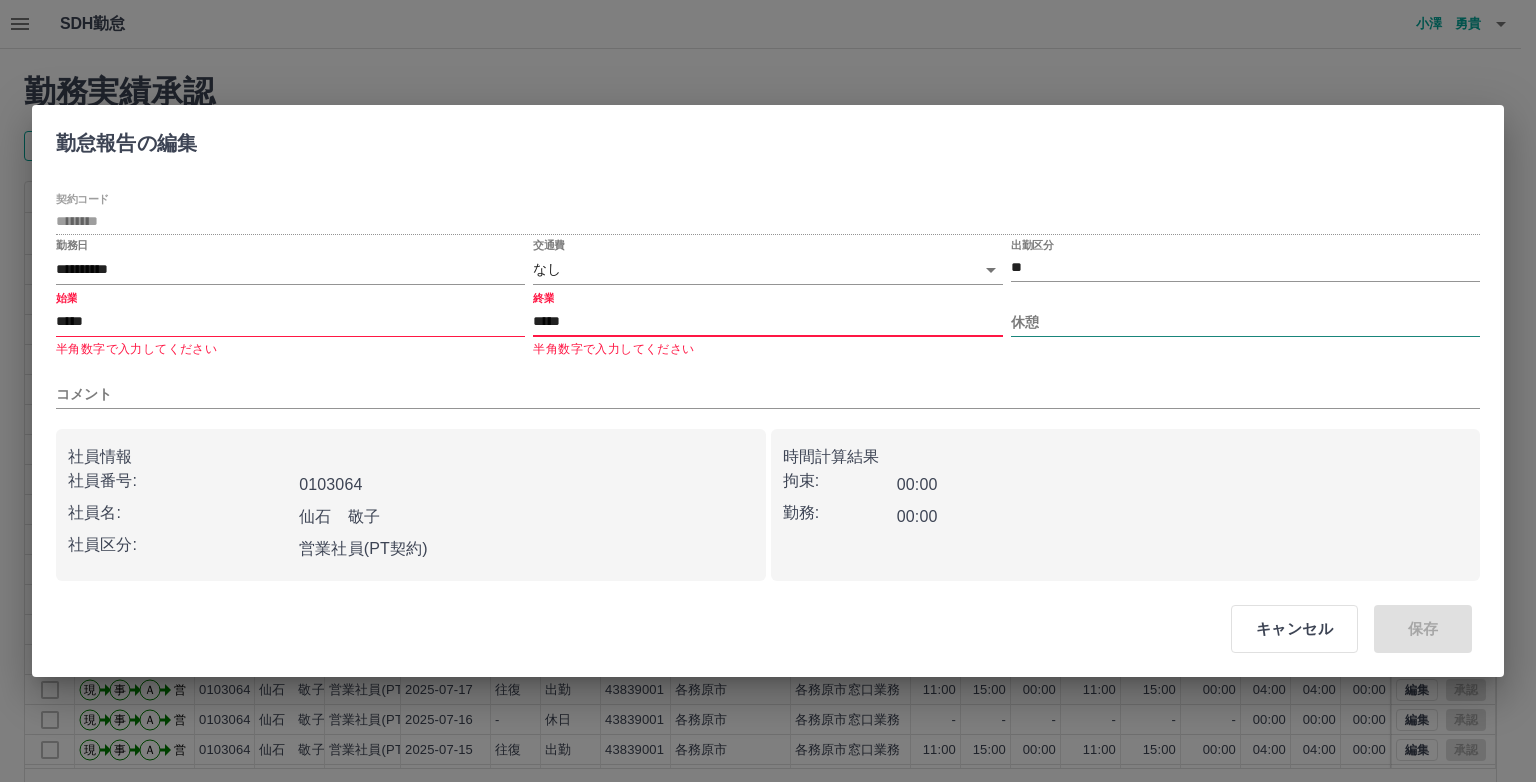 type on "*****" 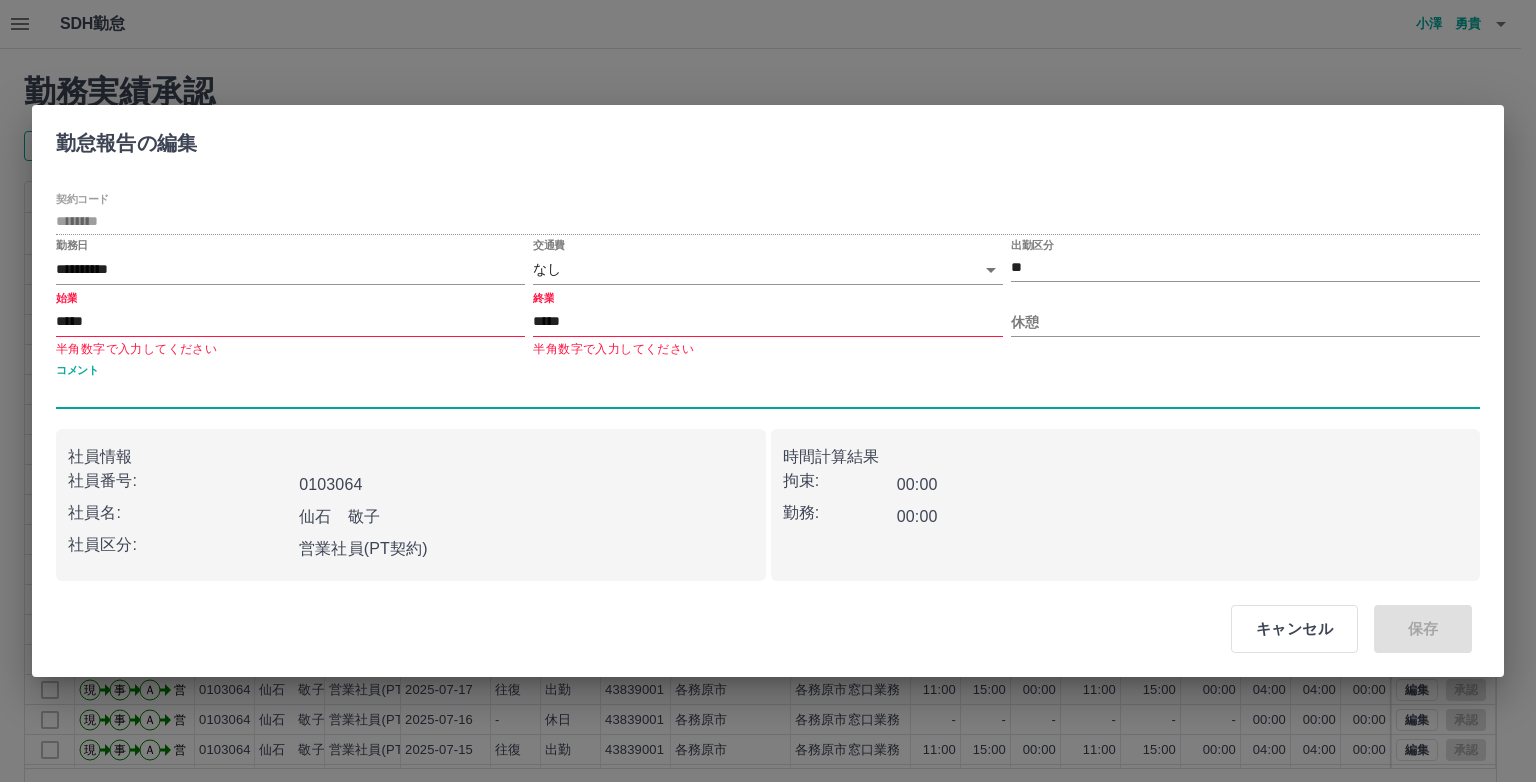 click on "コメント" at bounding box center [768, 394] 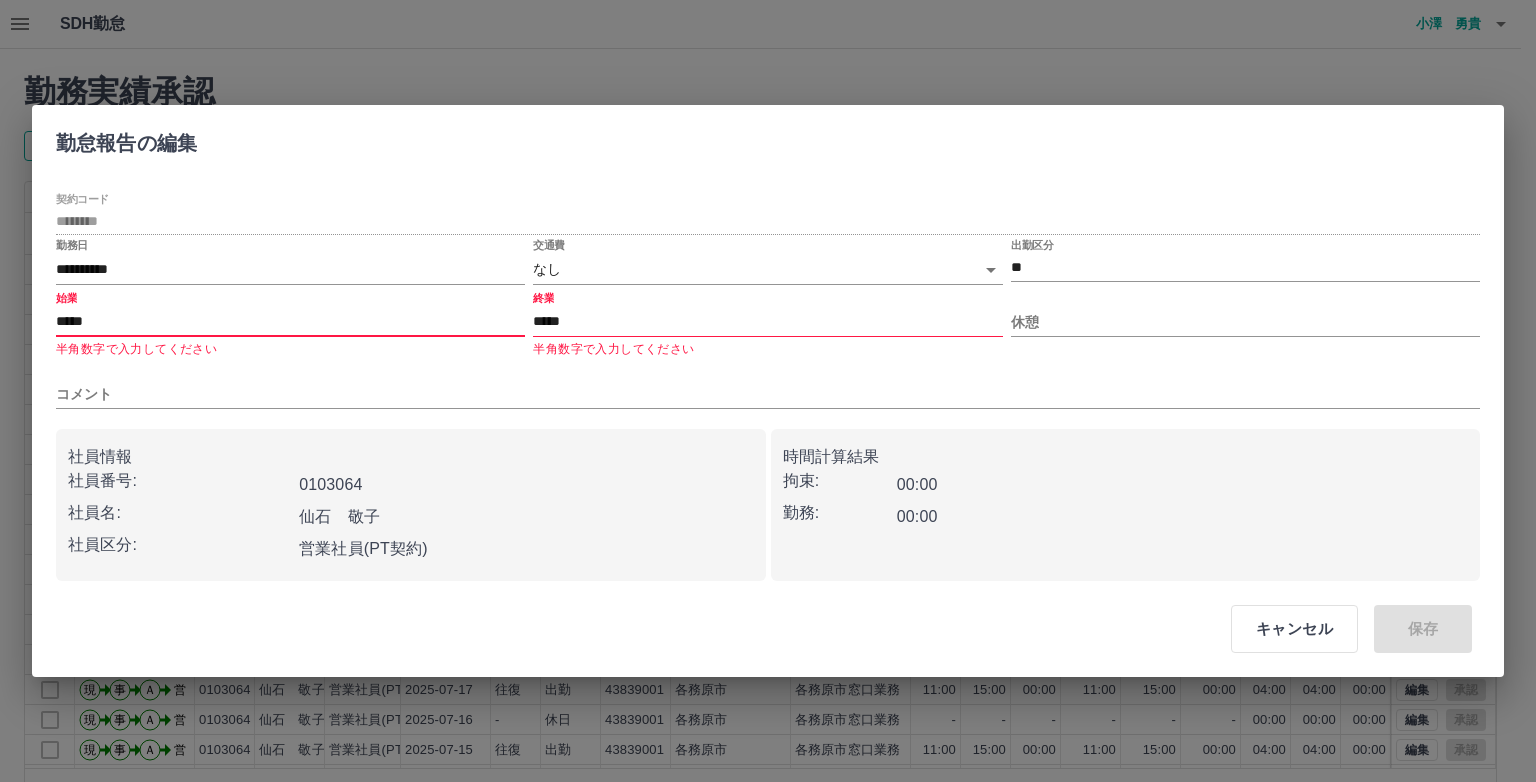 click on "*****" at bounding box center (290, 322) 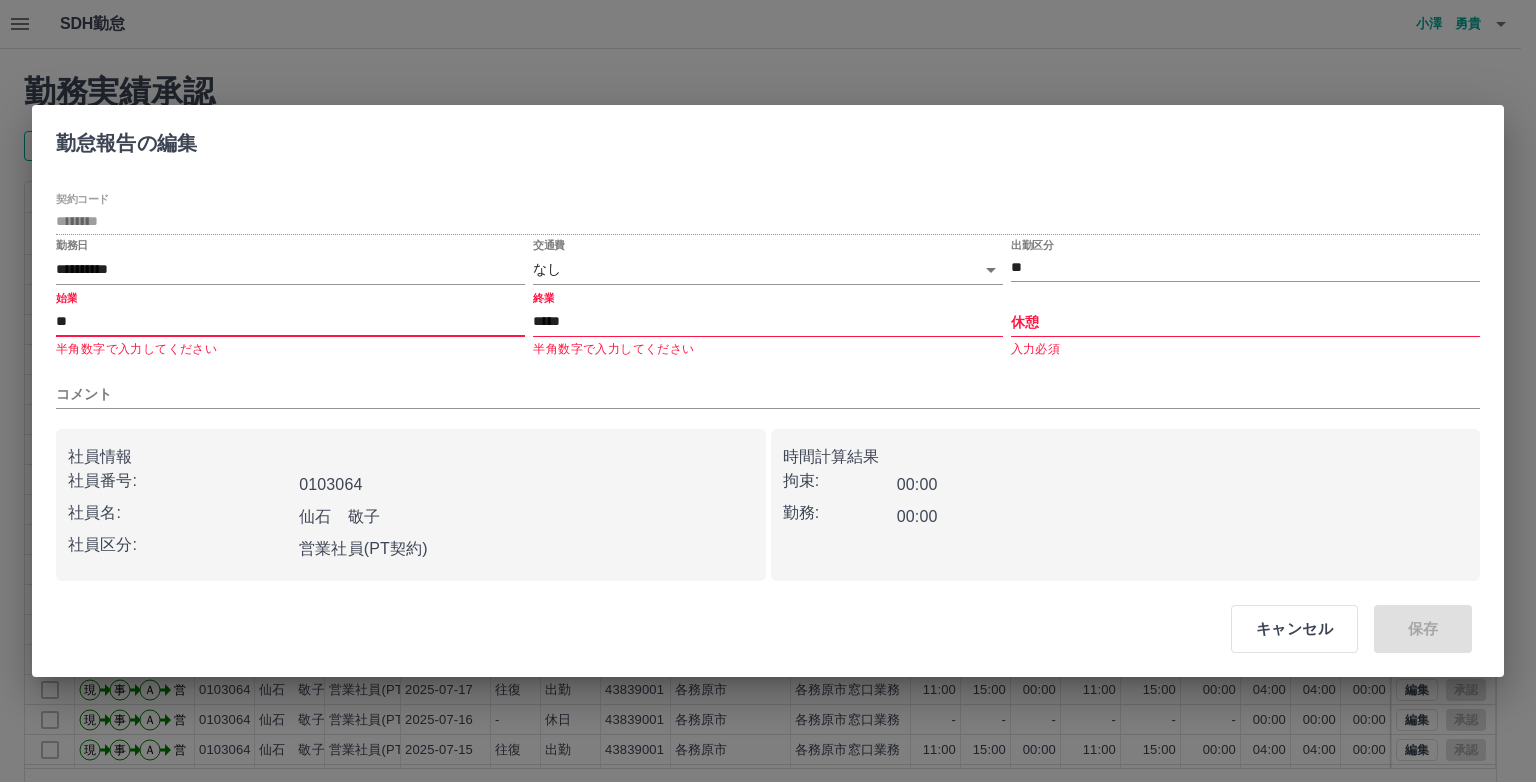 type on "*" 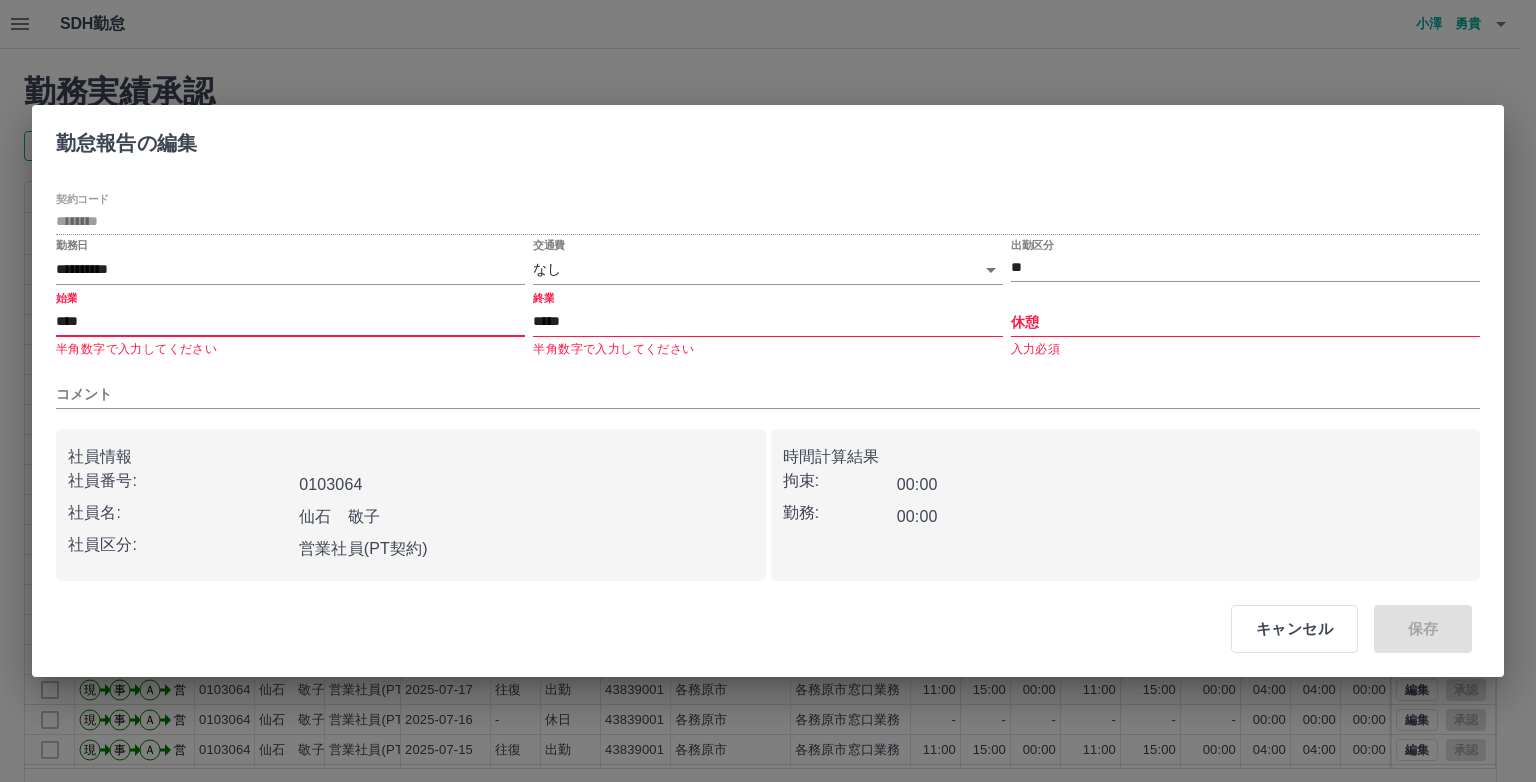 type on "*****" 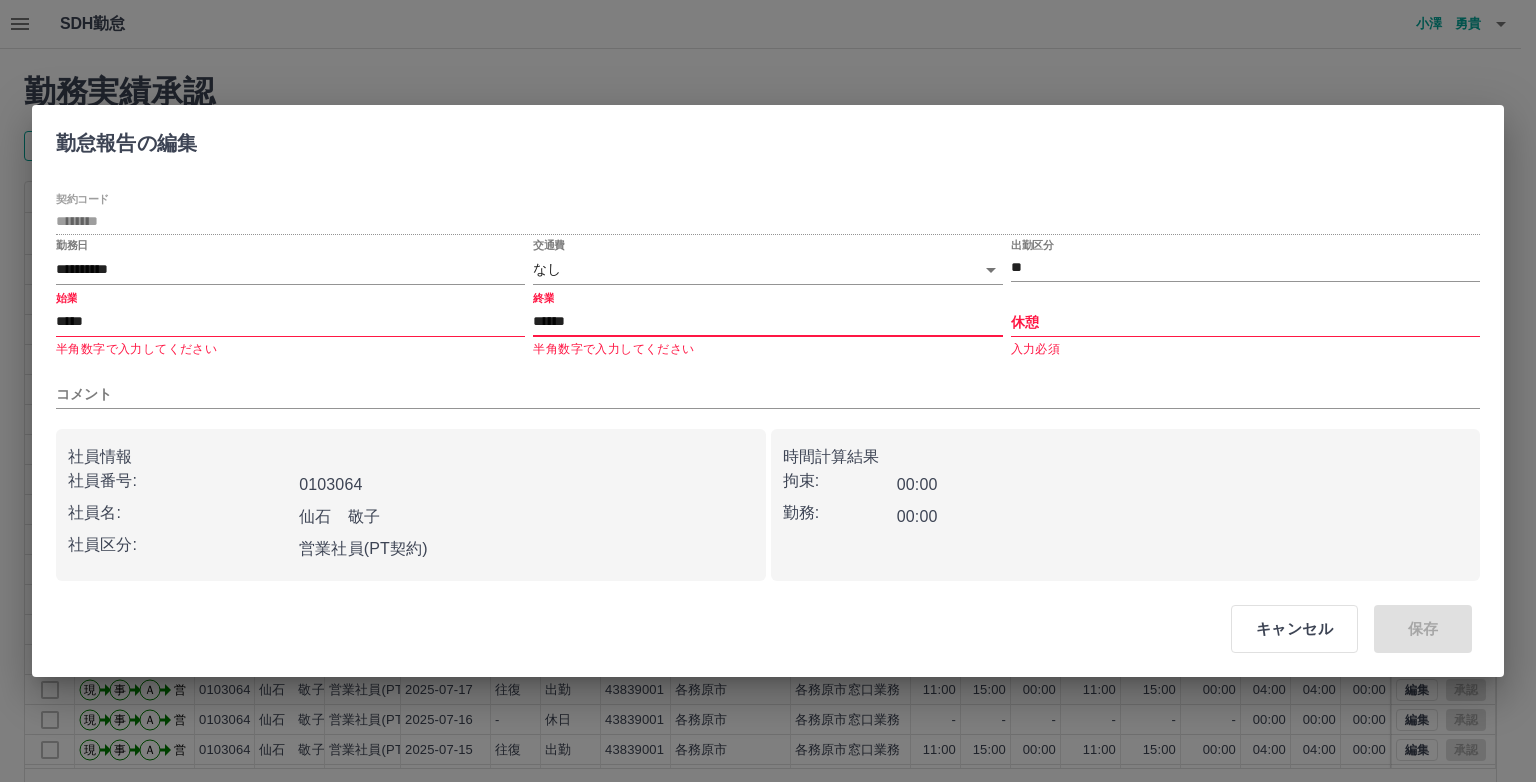 type on "*****" 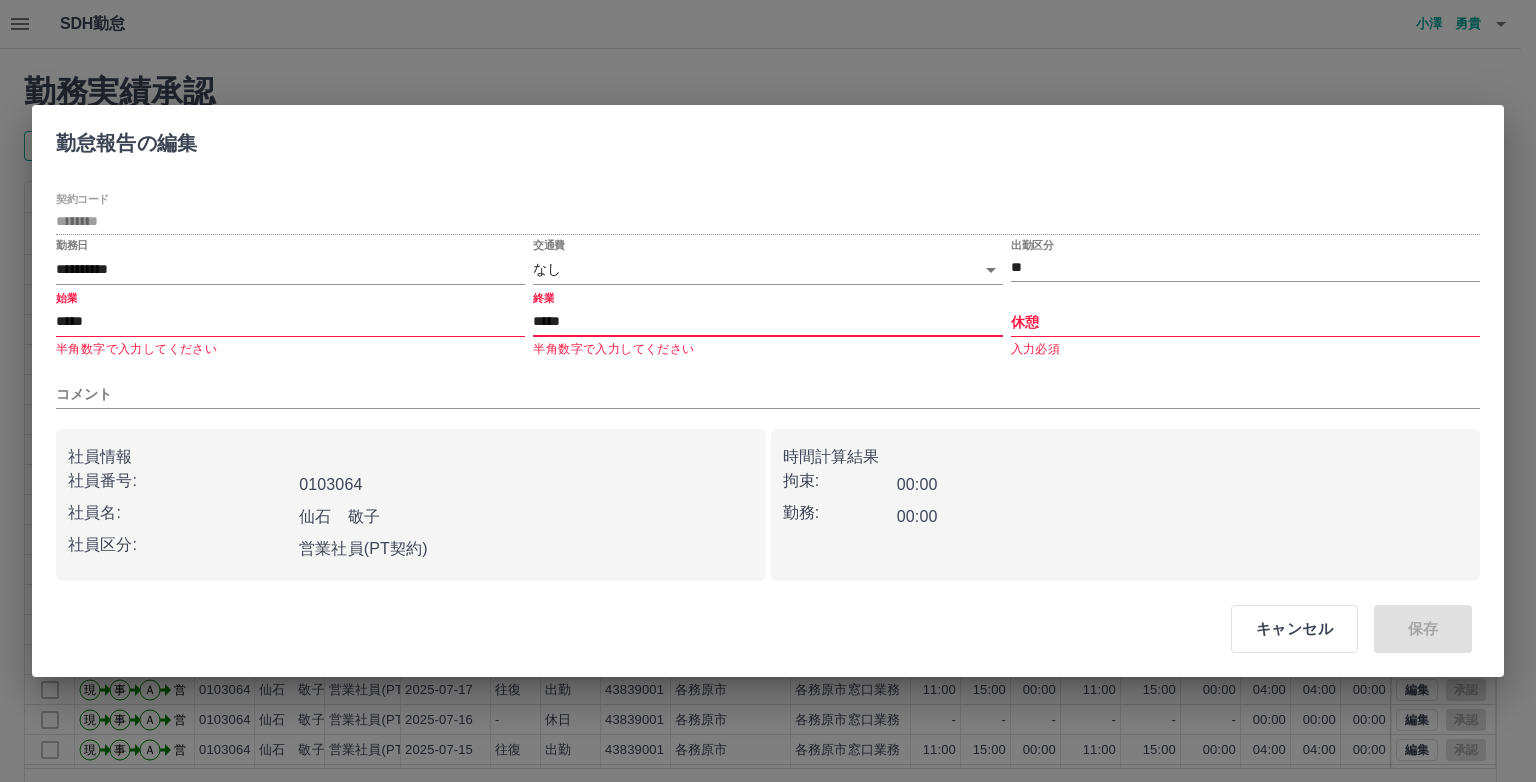 type on "*" 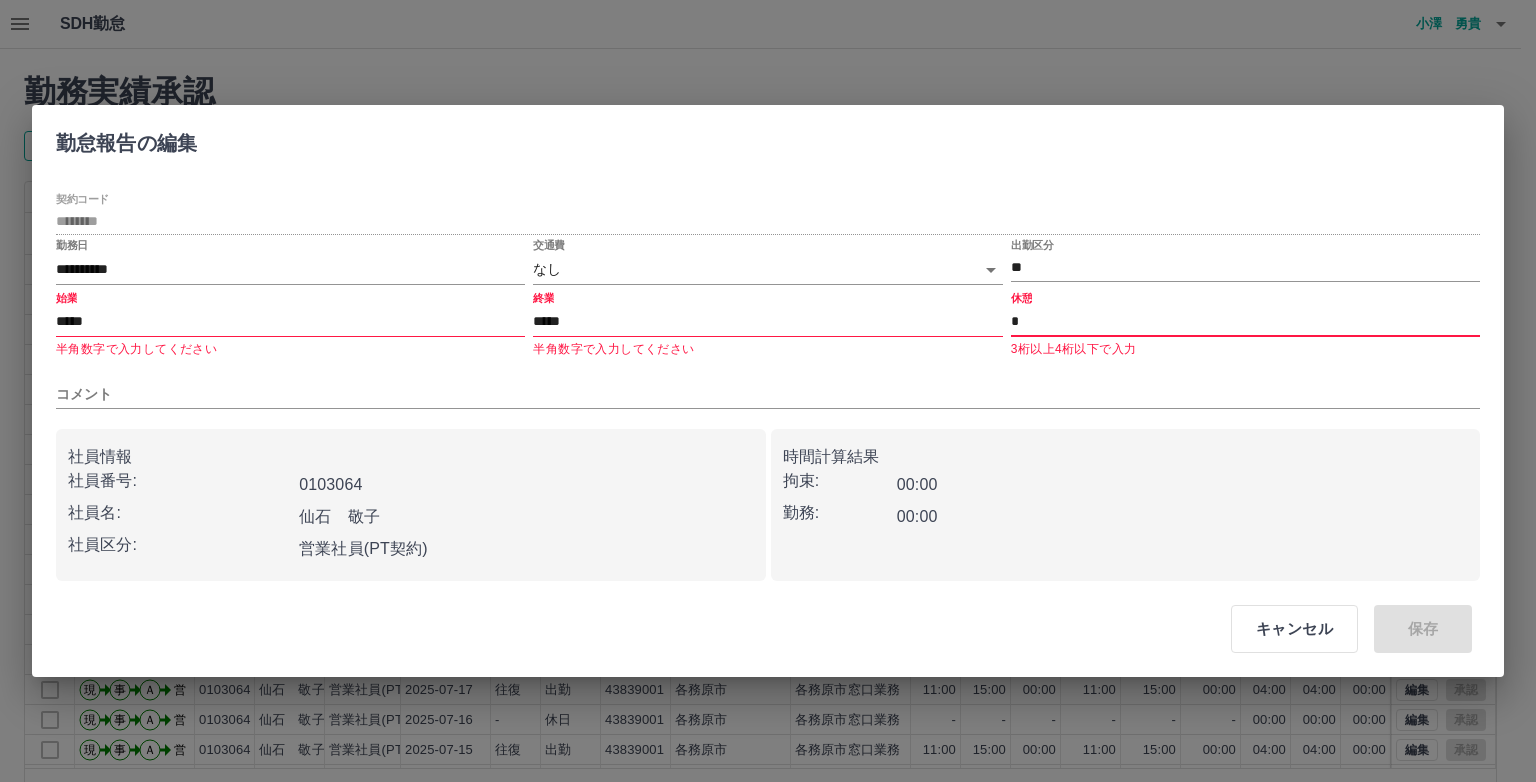 click on "コメント" at bounding box center [768, 386] 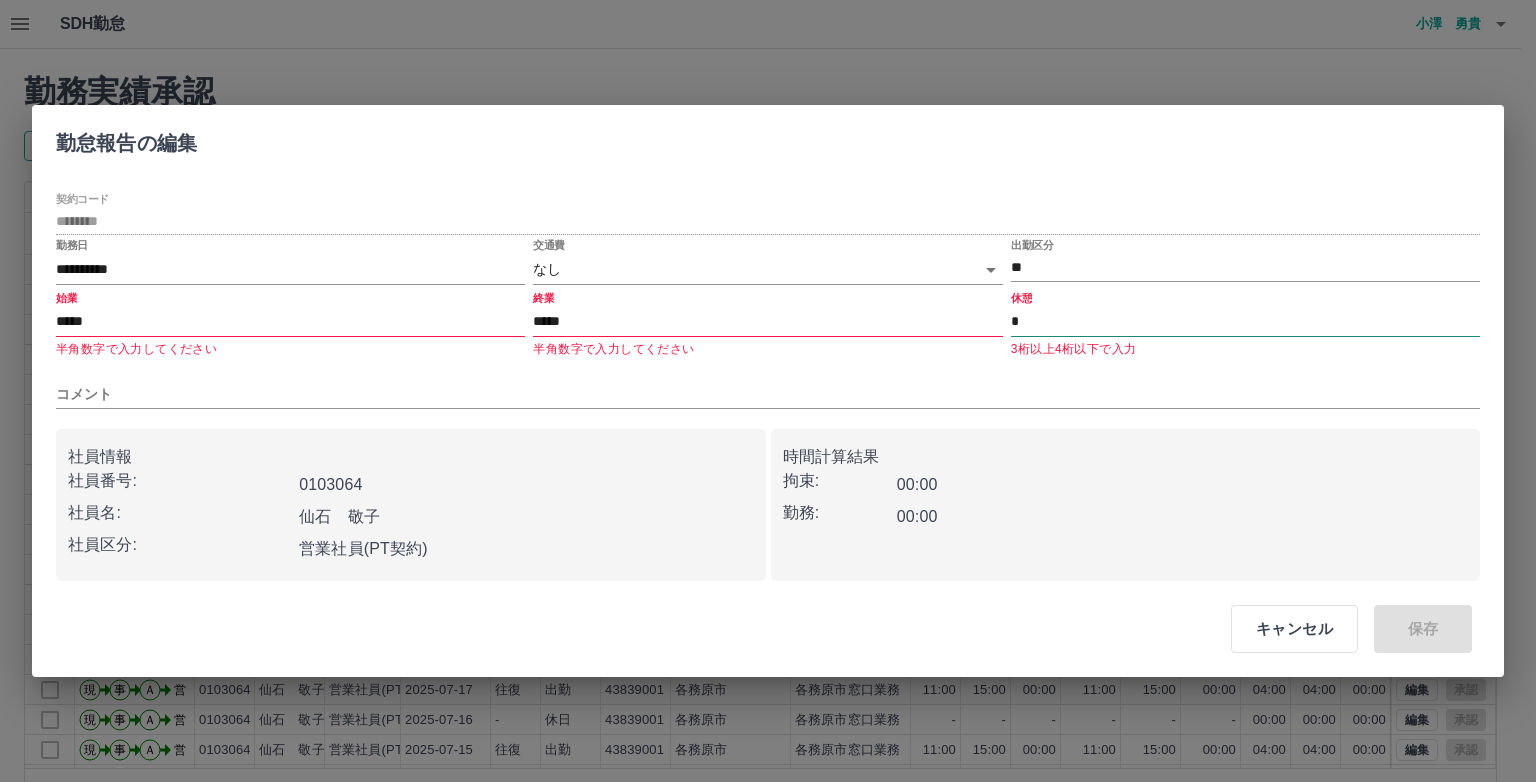 click on "*" at bounding box center [1245, 322] 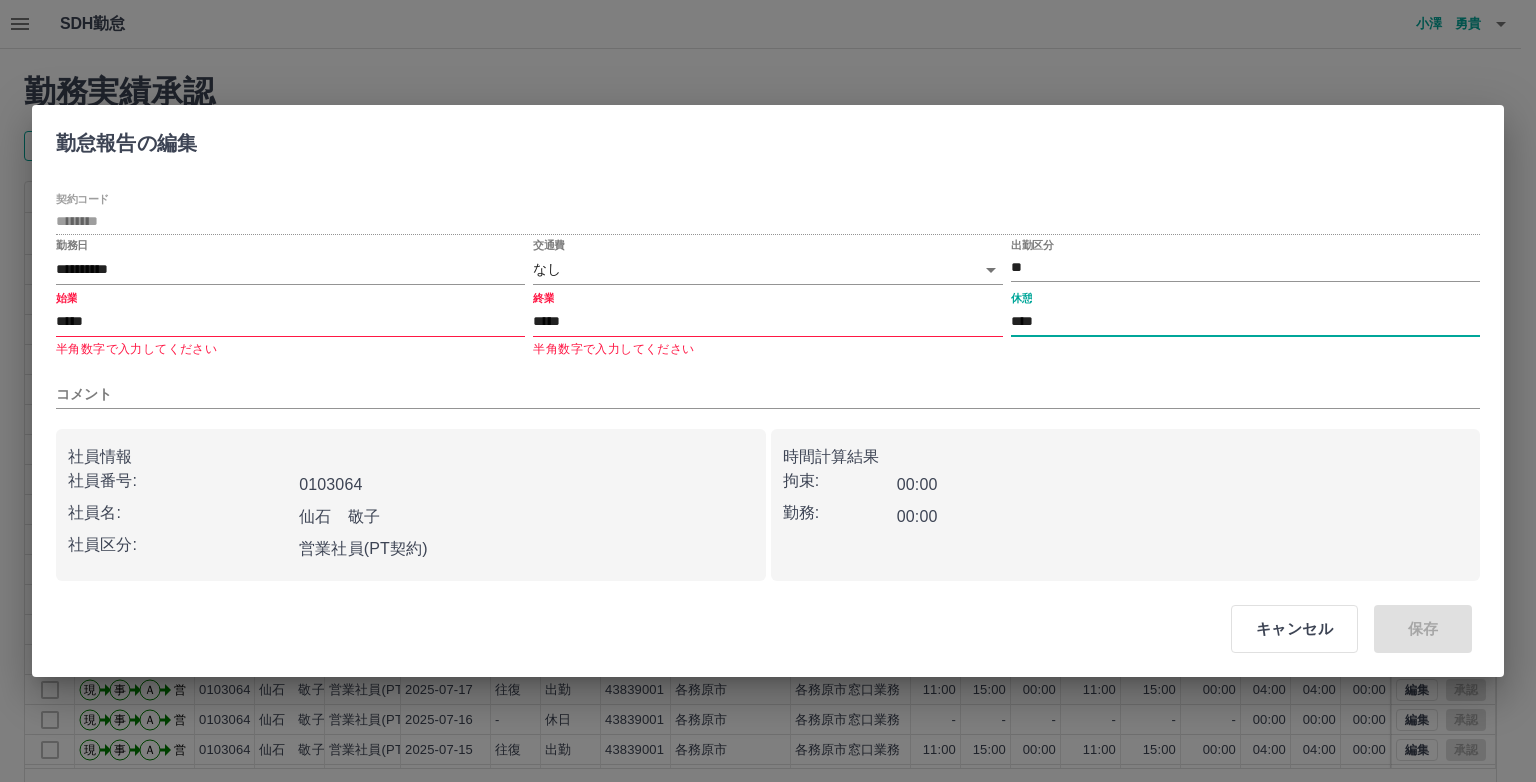 type on "****" 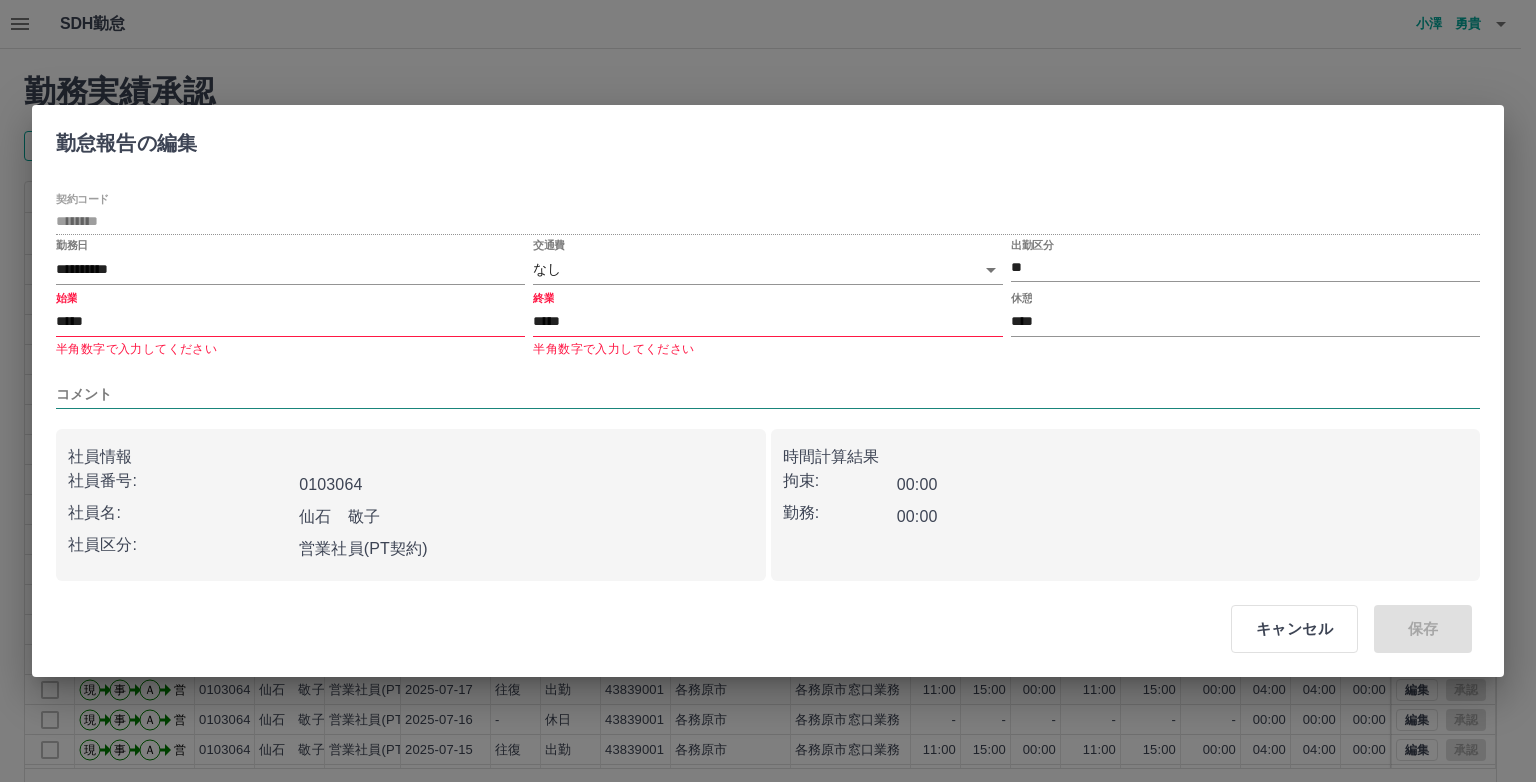 click on "コメント" at bounding box center [768, 394] 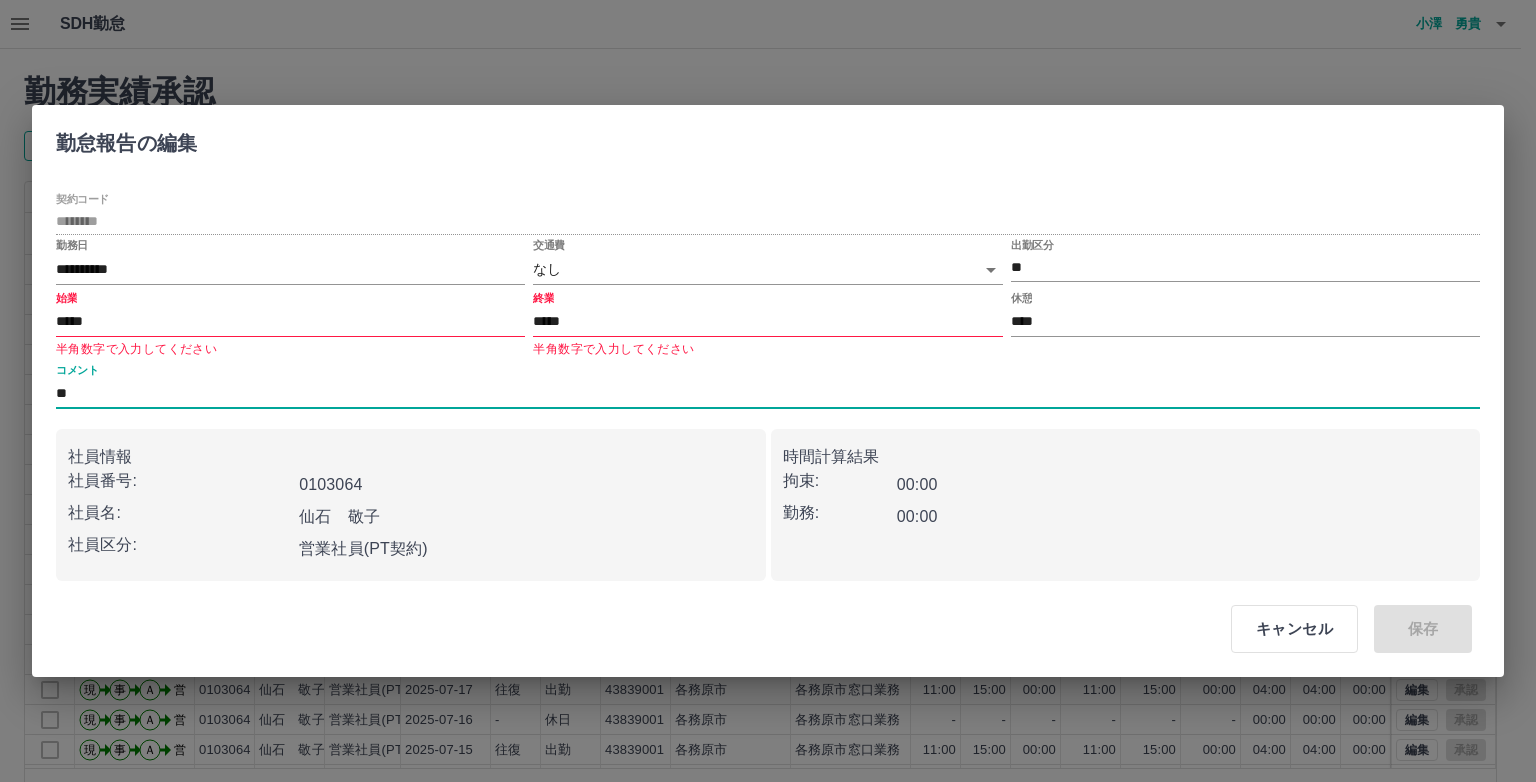 type on "*" 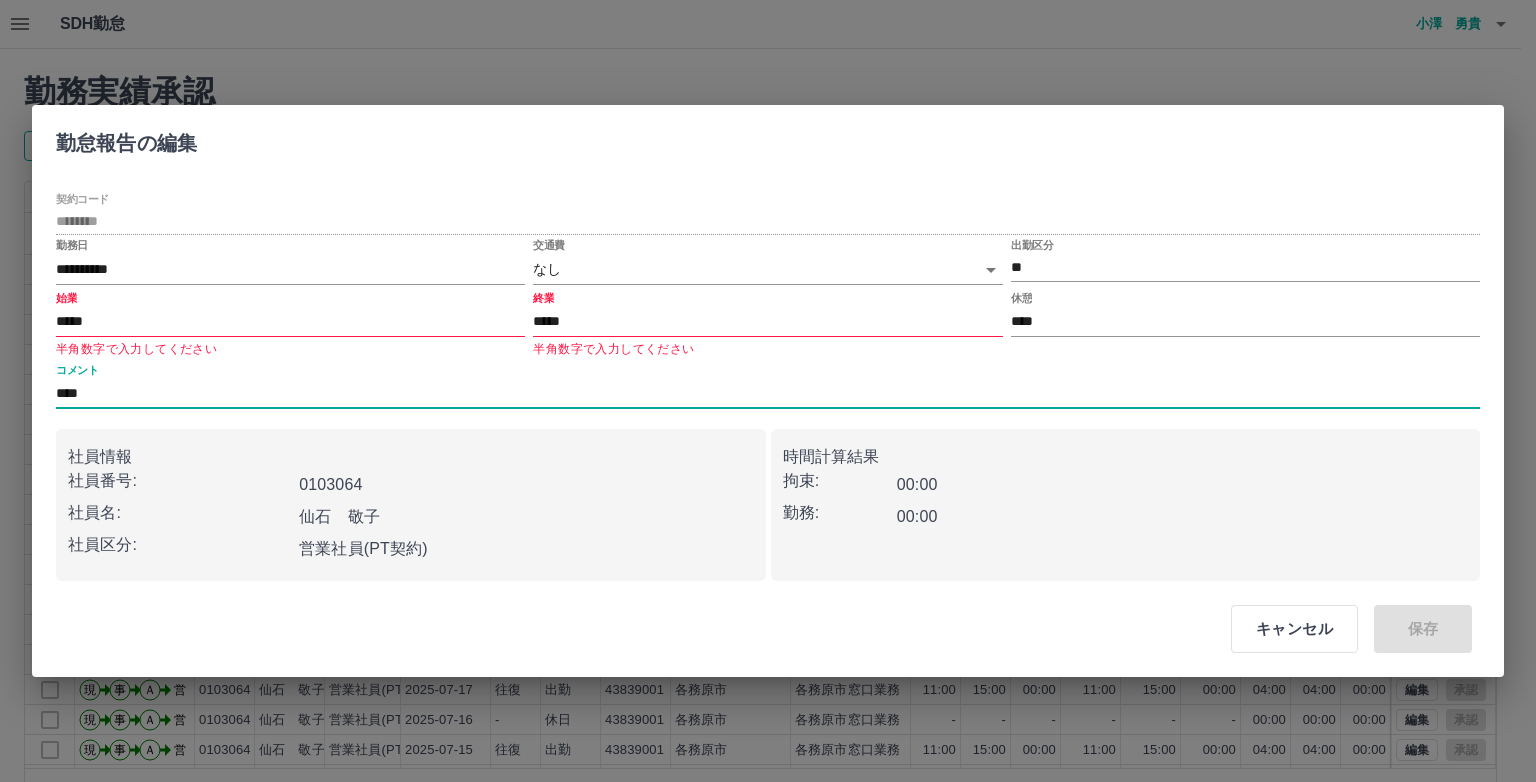 click on "****" at bounding box center [768, 394] 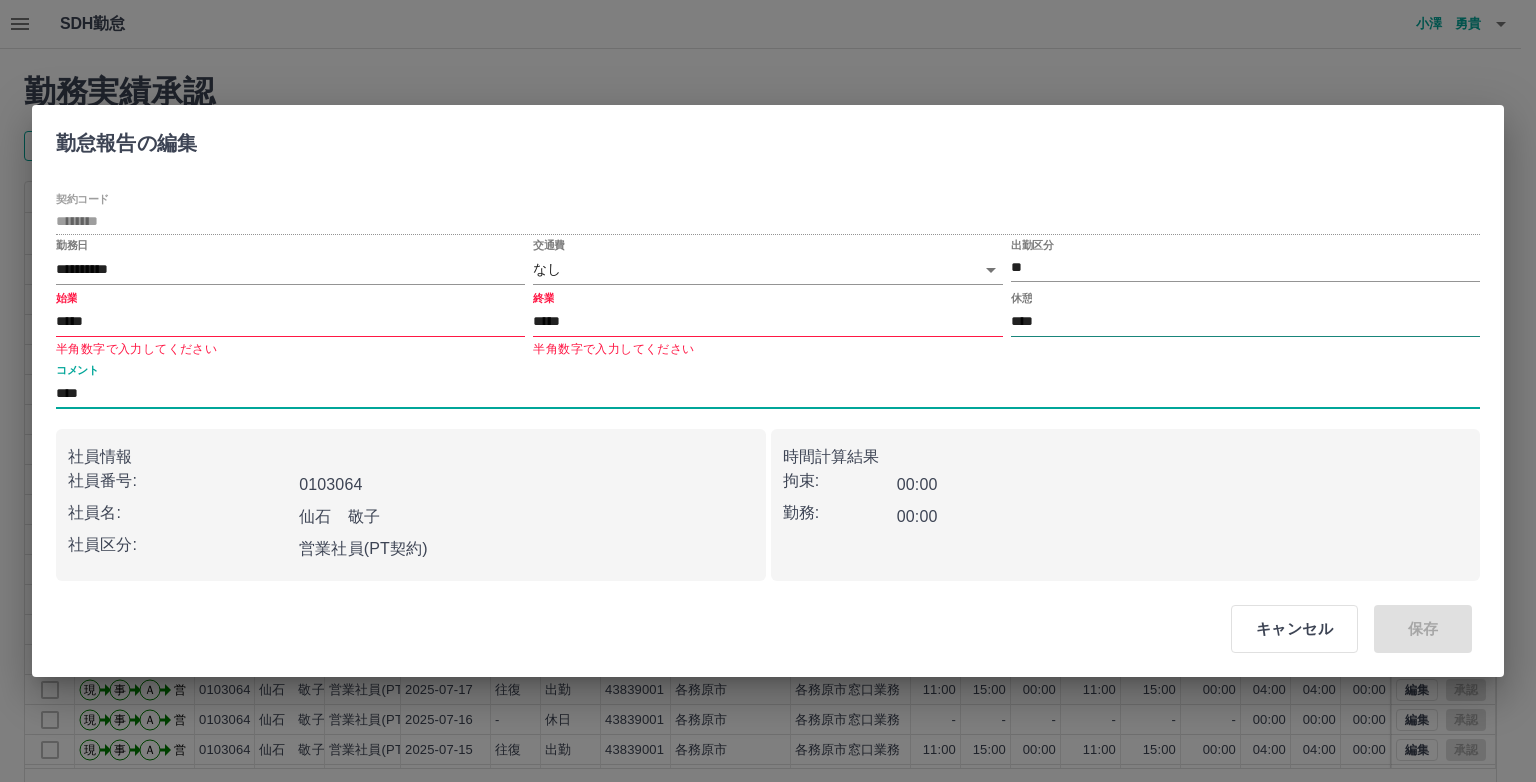 type on "****" 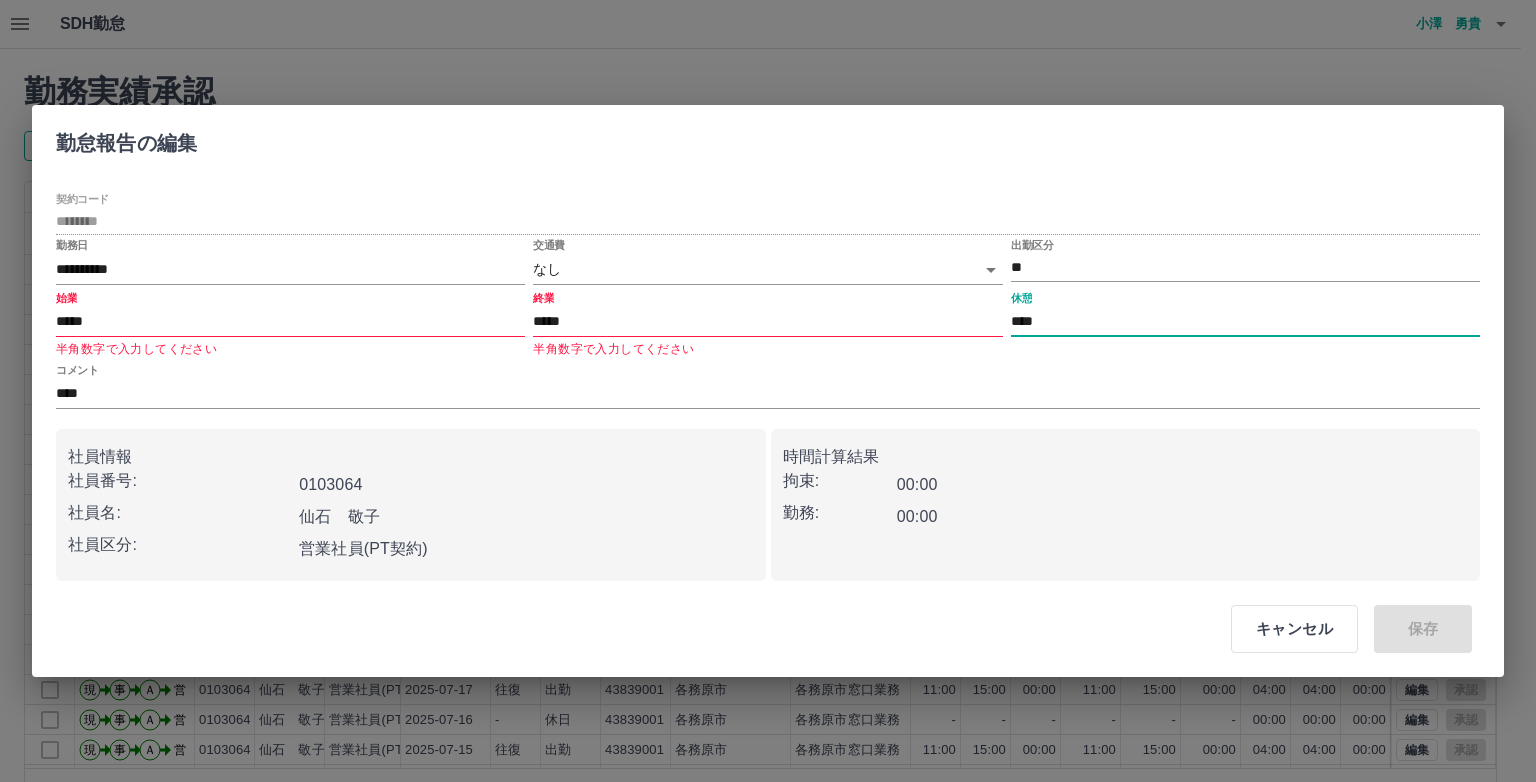 click on "****" at bounding box center [1245, 322] 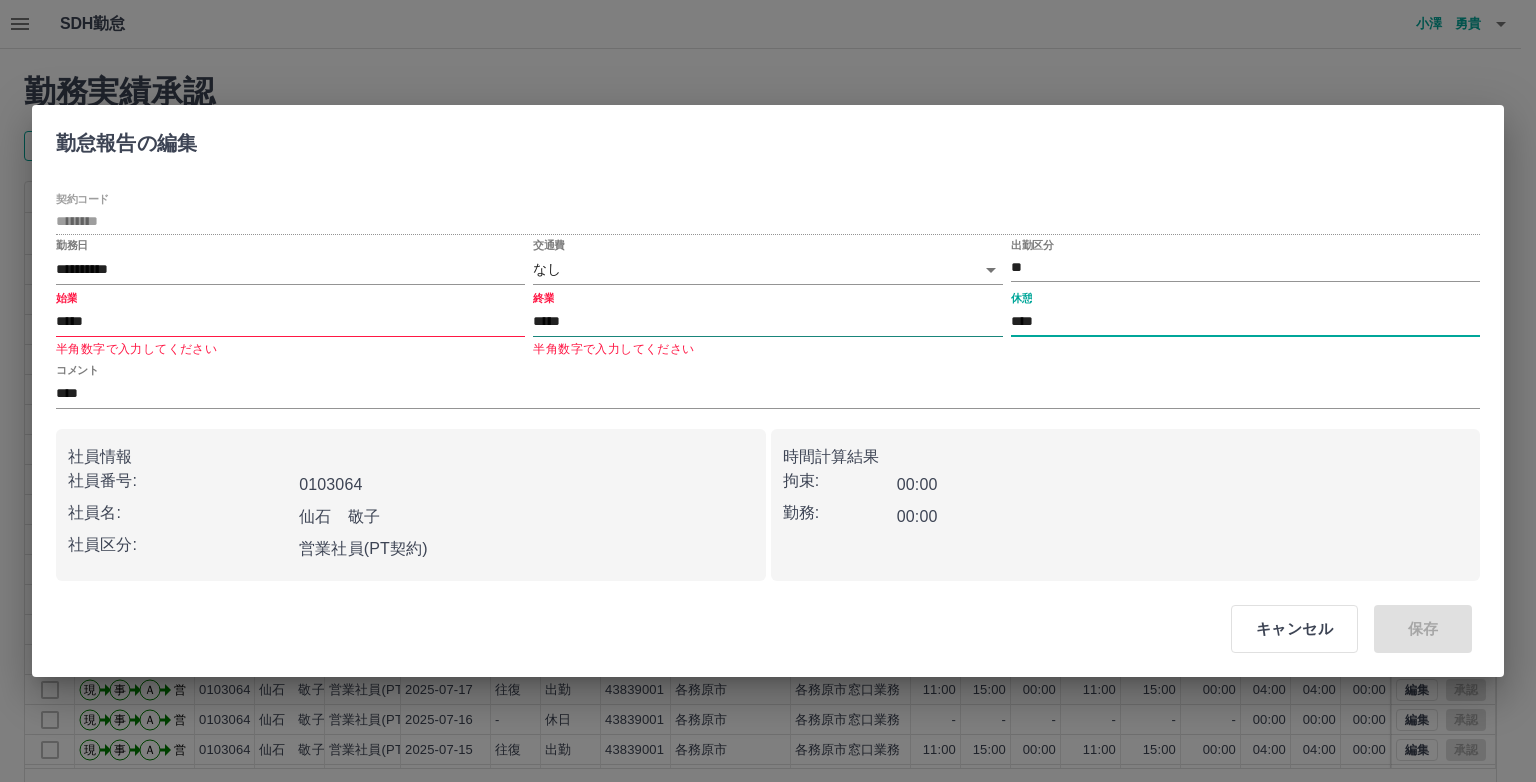 click on "*****" at bounding box center [767, 322] 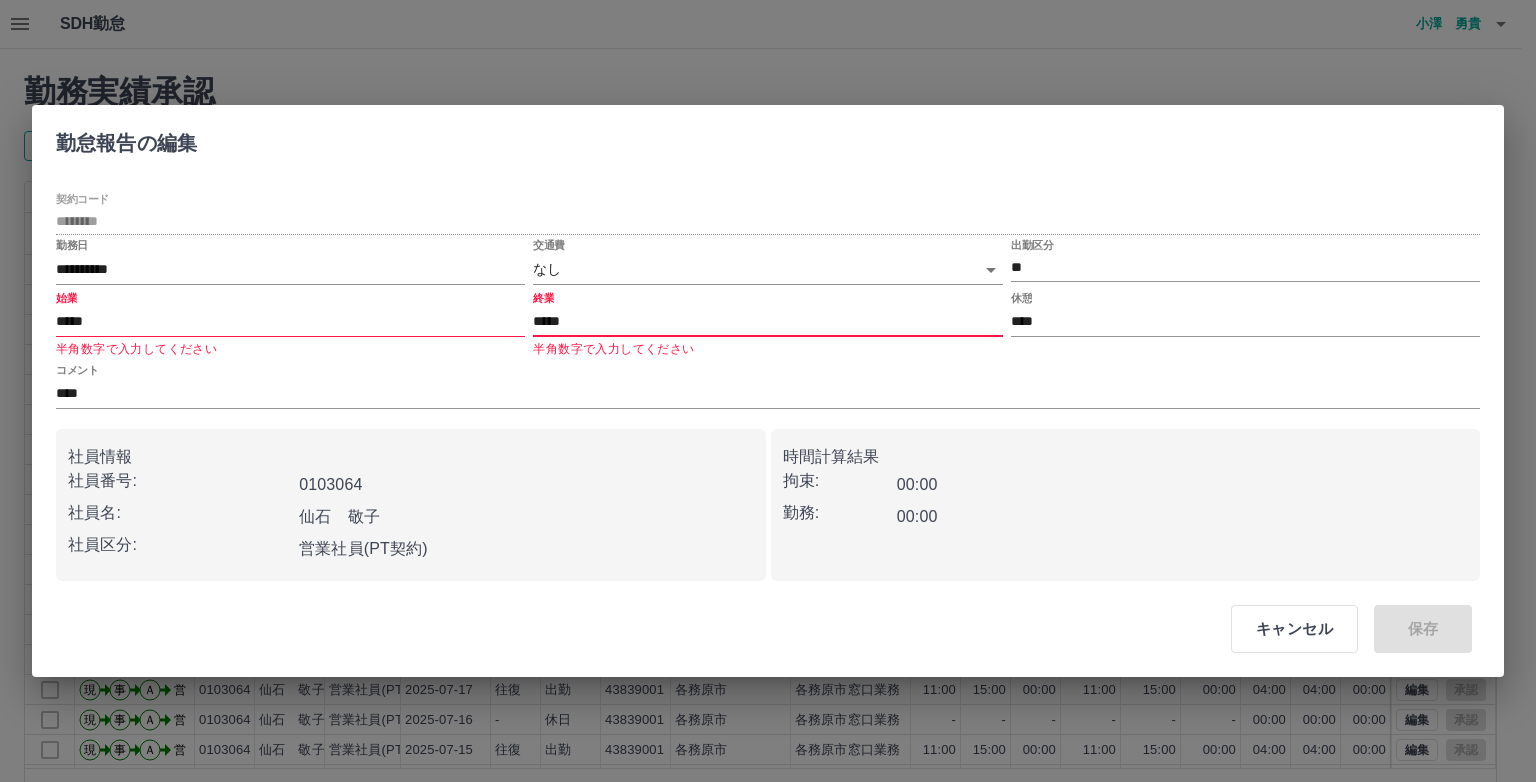 click on "SDH勤怠 小澤　勇貴 勤務実績承認 前月 2025年07月 次月 今月 月選択 承認モード 削除モード 一括承認 列一覧 1 フィルター 行間隔 エクスポート 承認フロー 社員番号 社員名 社員区分 勤務日 交通費 勤務区分 契約コード 契約名 現場名 始業 終業 休憩 所定開始 所定終業 所定休憩 拘束 勤務 遅刻等 コメント ステータス 承認 現 事 Ａ 営 [EMPLOYEE_ID] 仙石　敬子 営業社員(PT契約) 2025-07-31 往復 出勤 43839001 各務原市 各務原市窓口業務 11:00 15:00 00:00 11:00 15:00 00:00 04:00 04:00 00:00 営業所長承認待 現 事 Ａ 営 [EMPLOYEE_ID] 仙石　敬子 営業社員(PT契約) 2025-07-30  -  休日 43839001 各務原市 各務原市窓口業務 - - - - - - 00:00 00:00 00:00 営業所長承認待 現 事 Ａ 営 [EMPLOYEE_ID] 仙石　敬子 営業社員(PT契約) 2025-07-29 往復 出勤 43839001 各務原市 各務原市窓口業務 11:00 15:00 00:00 11:00 15:00 00:00 04:00 04:00 00:00 現 事" at bounding box center (768, 422) 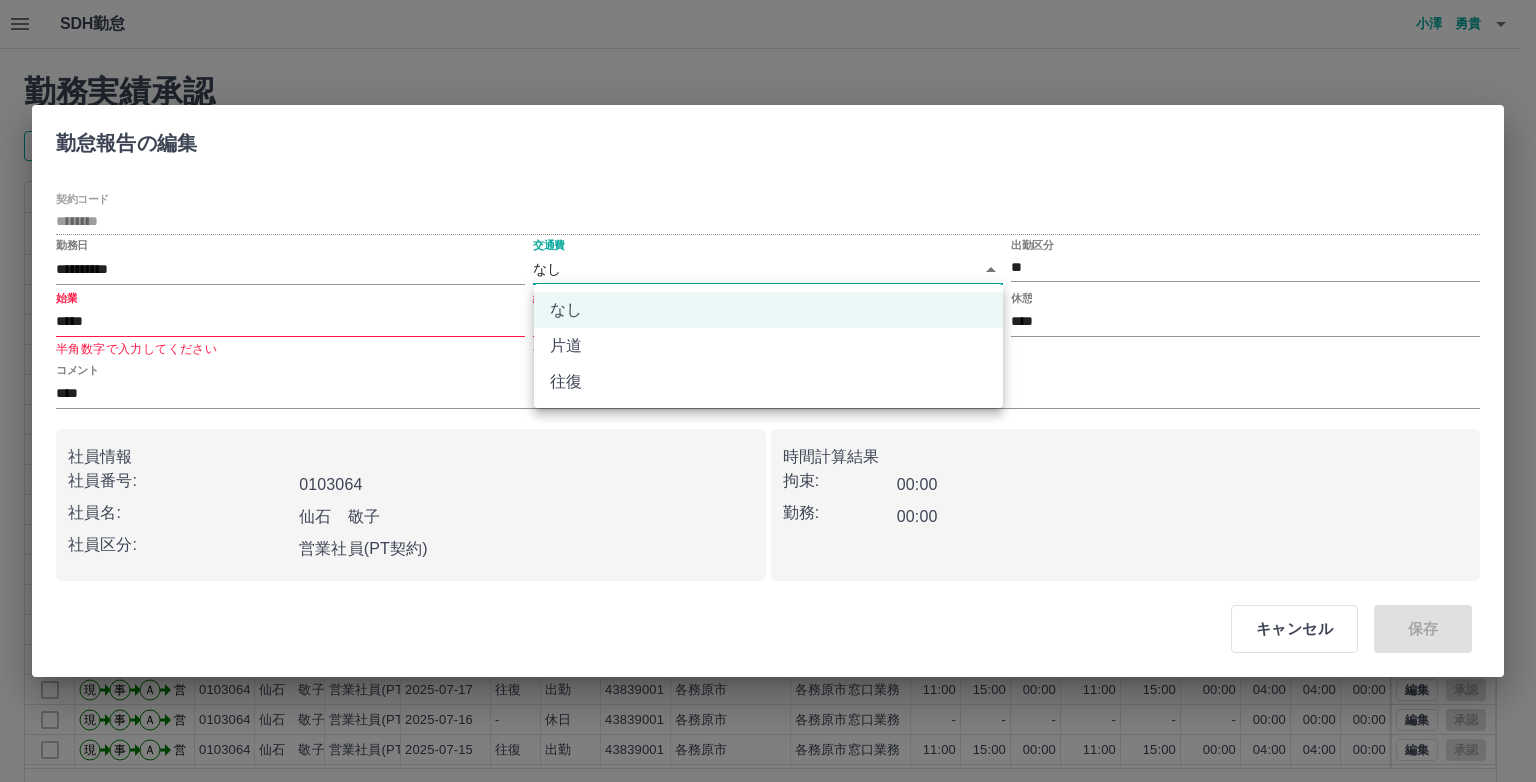 click at bounding box center (768, 391) 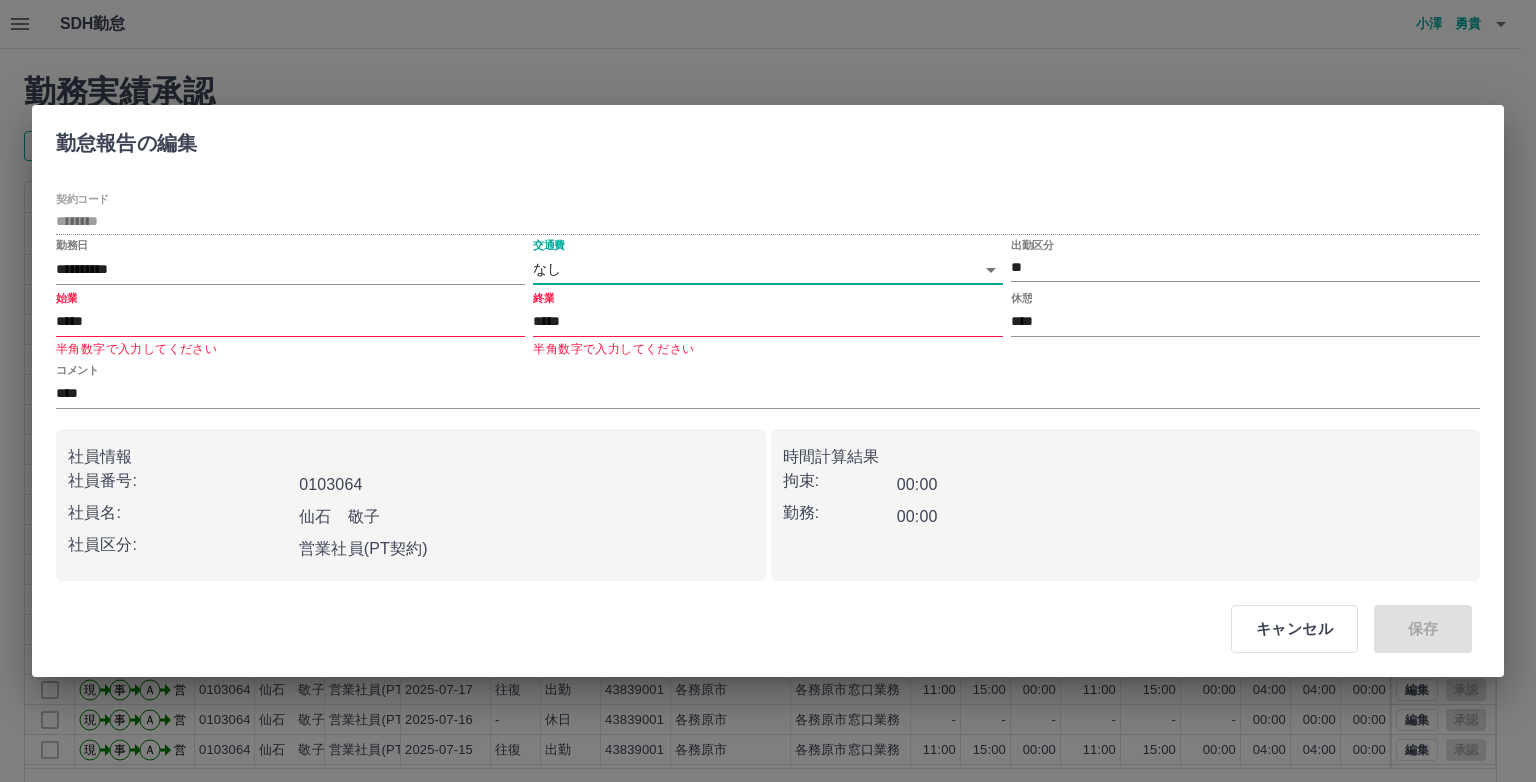 click on "キャンセル 保存" at bounding box center [1343, 629] 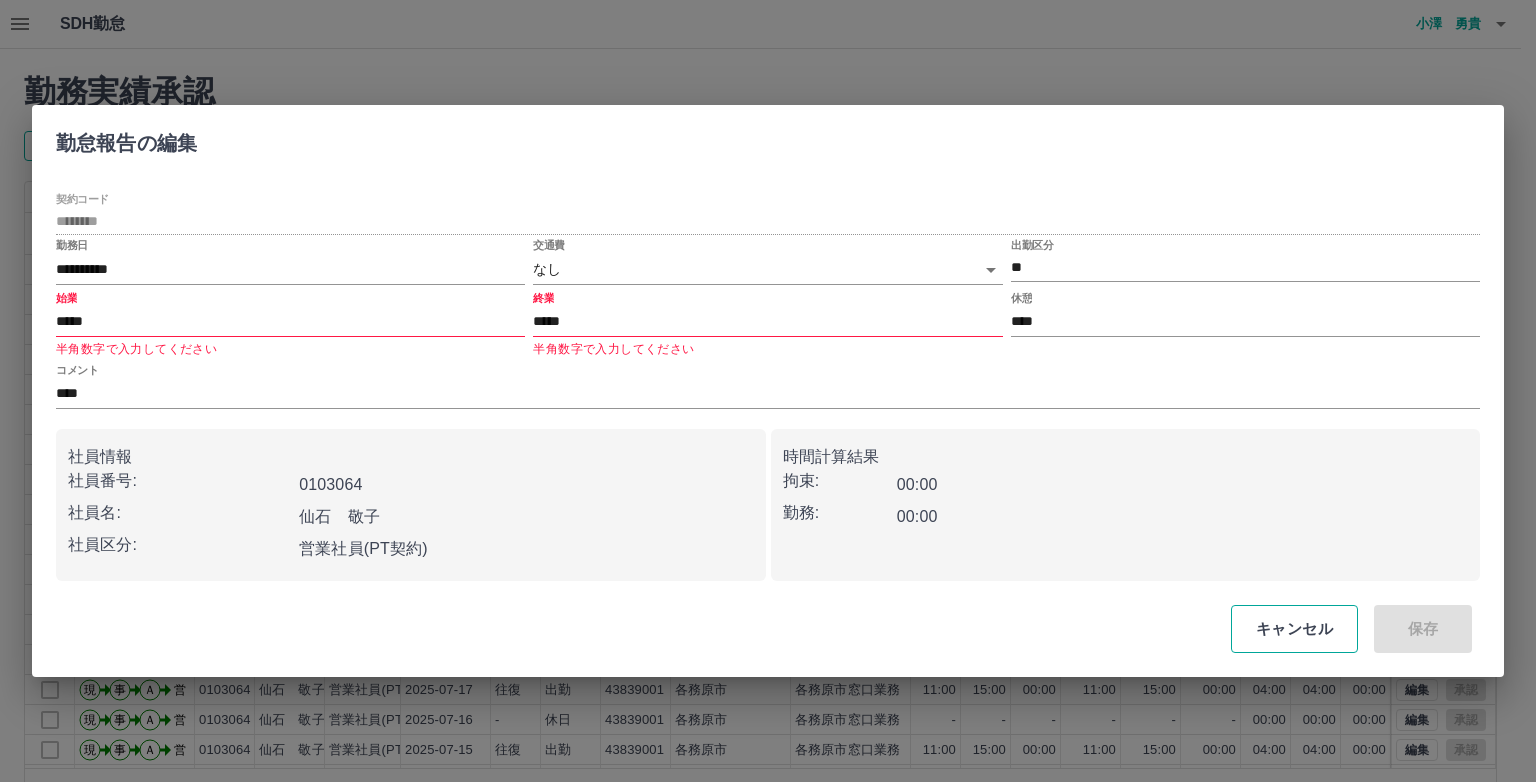 click on "キャンセル" at bounding box center (1294, 629) 